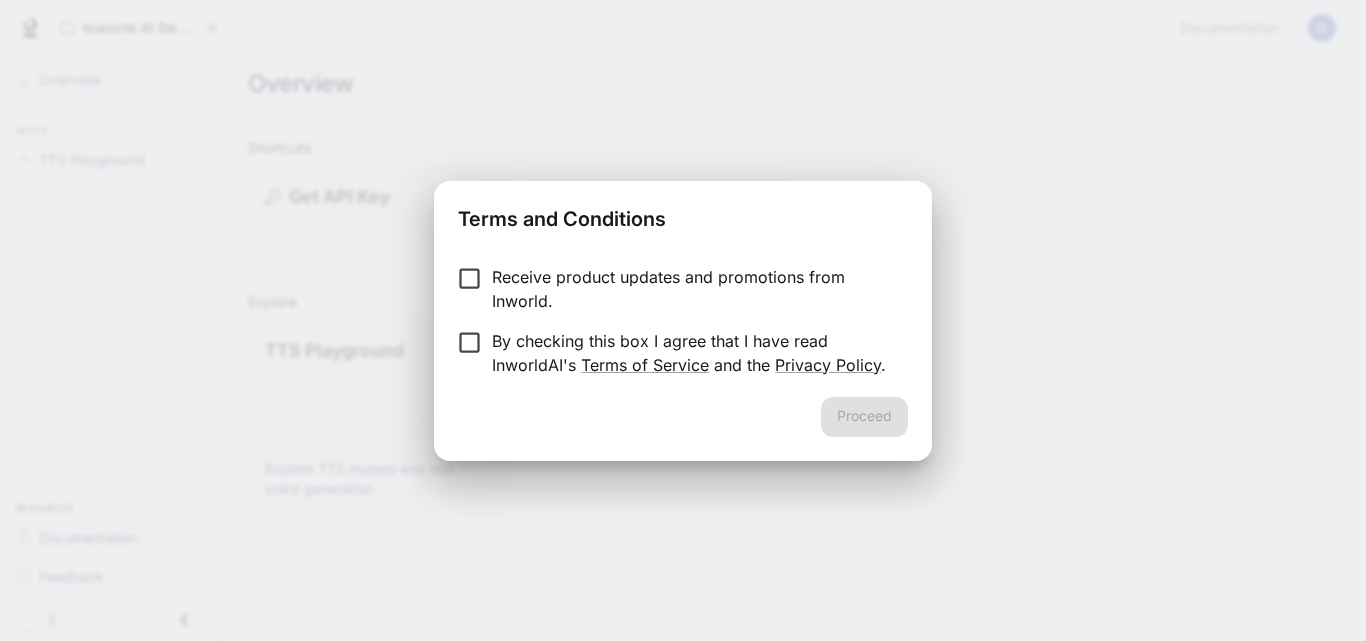 scroll, scrollTop: 0, scrollLeft: 0, axis: both 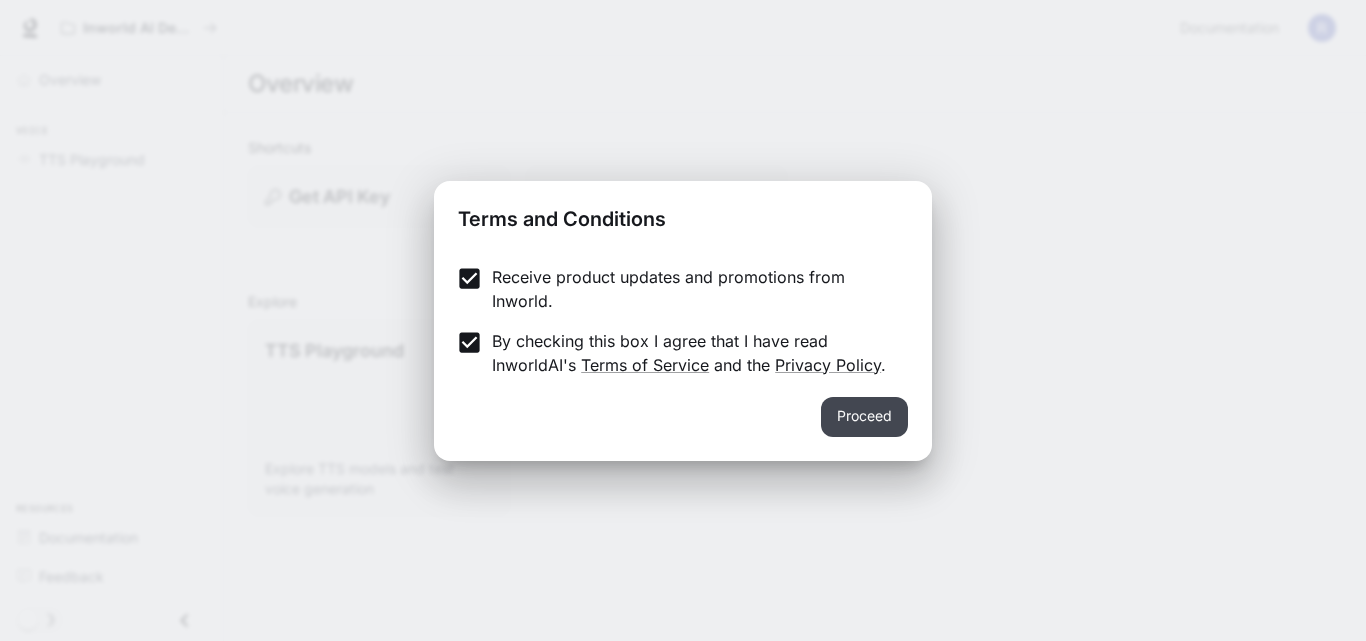 click on "Proceed" at bounding box center (864, 417) 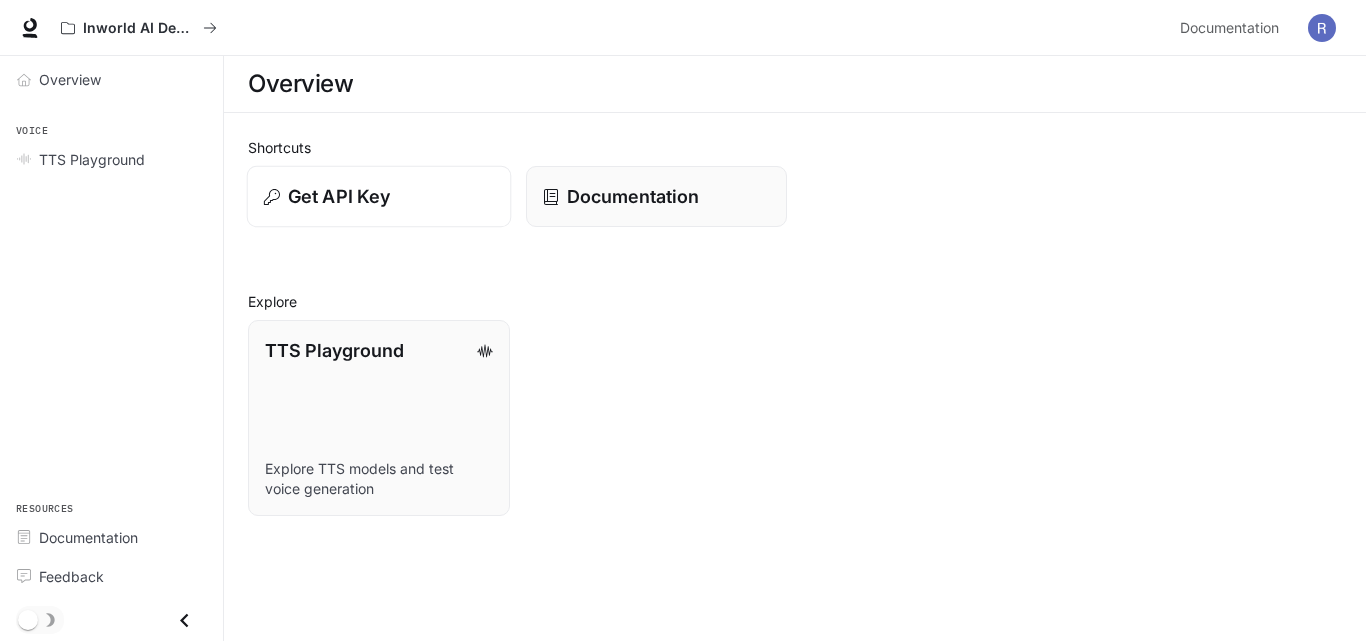 click on "Get API Key" at bounding box center (339, 196) 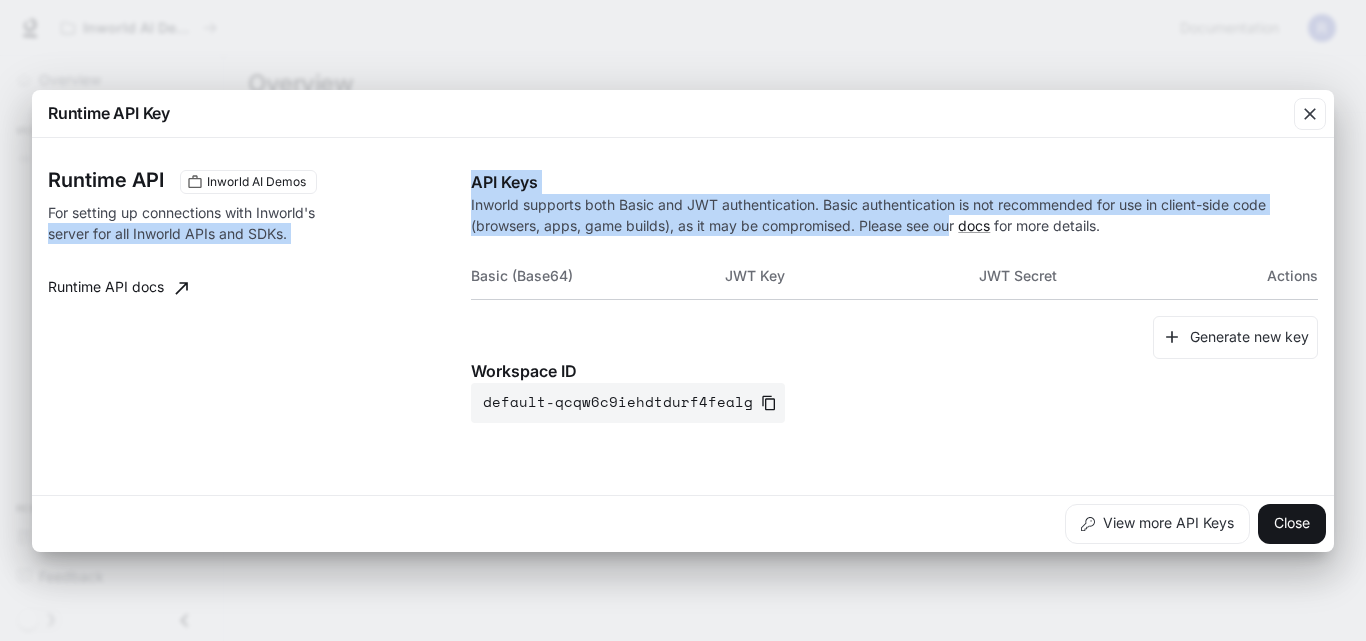 drag, startPoint x: 464, startPoint y: 205, endPoint x: 956, endPoint y: 215, distance: 492.10162 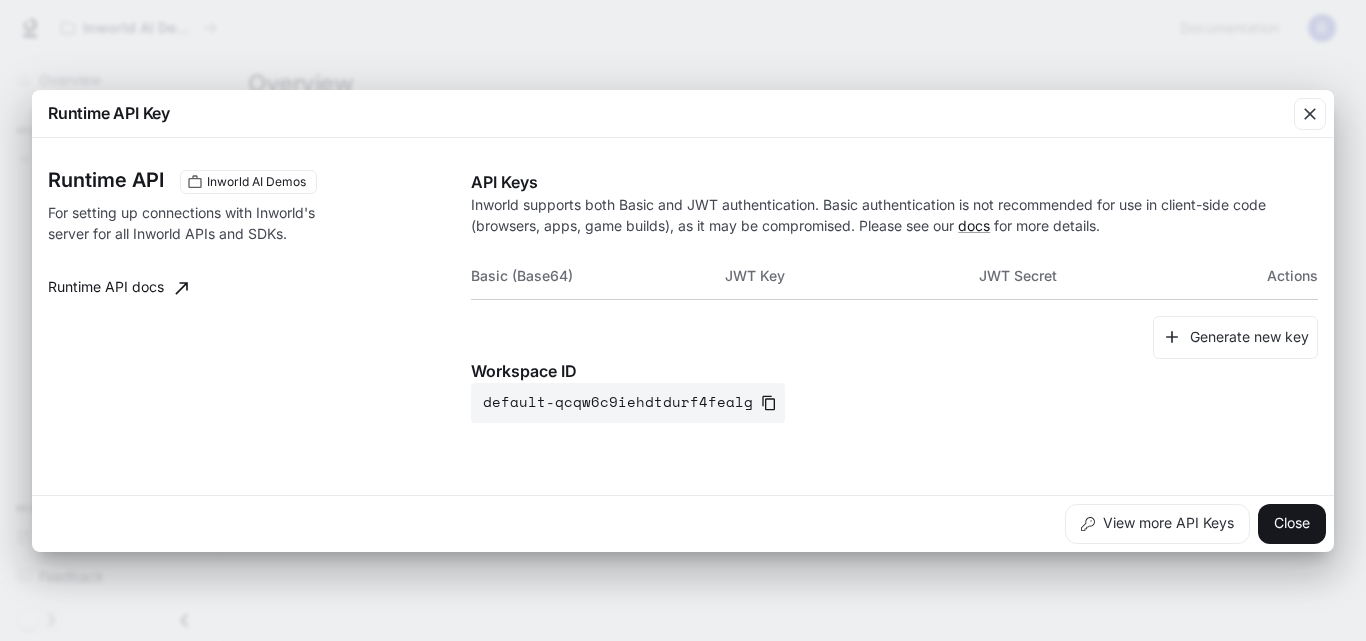 click on "Basic (Base64)" at bounding box center (598, 276) 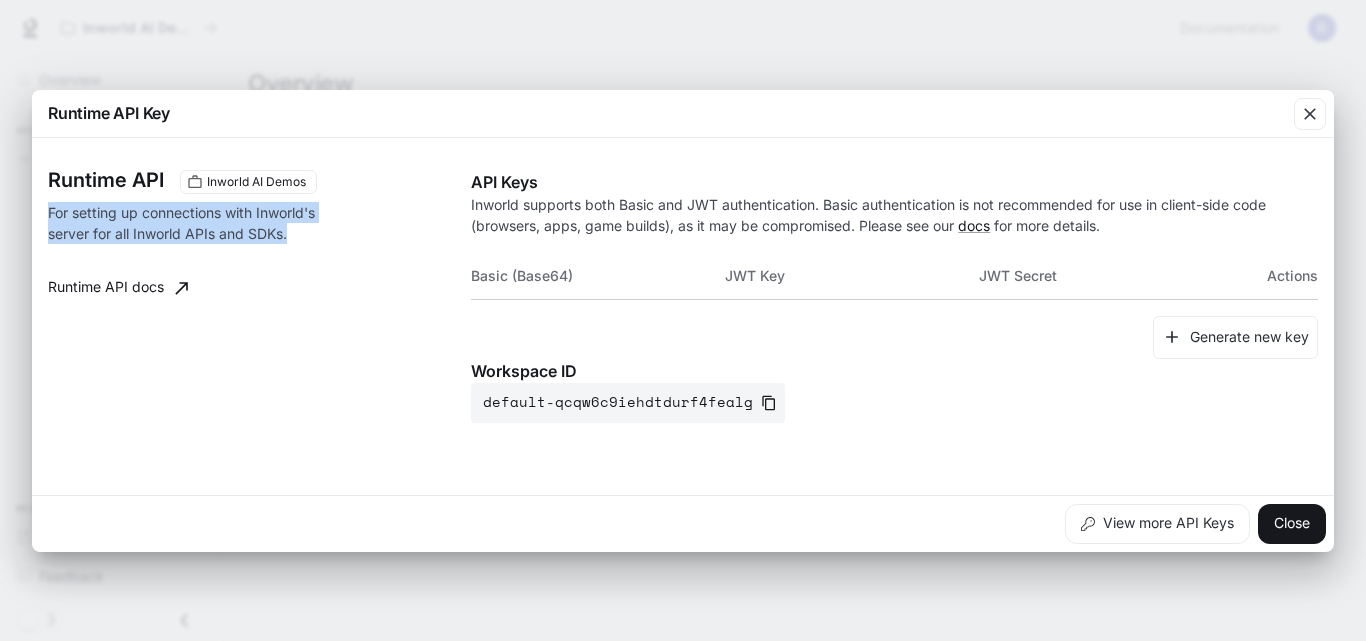 drag, startPoint x: 49, startPoint y: 211, endPoint x: 363, endPoint y: 276, distance: 320.65714 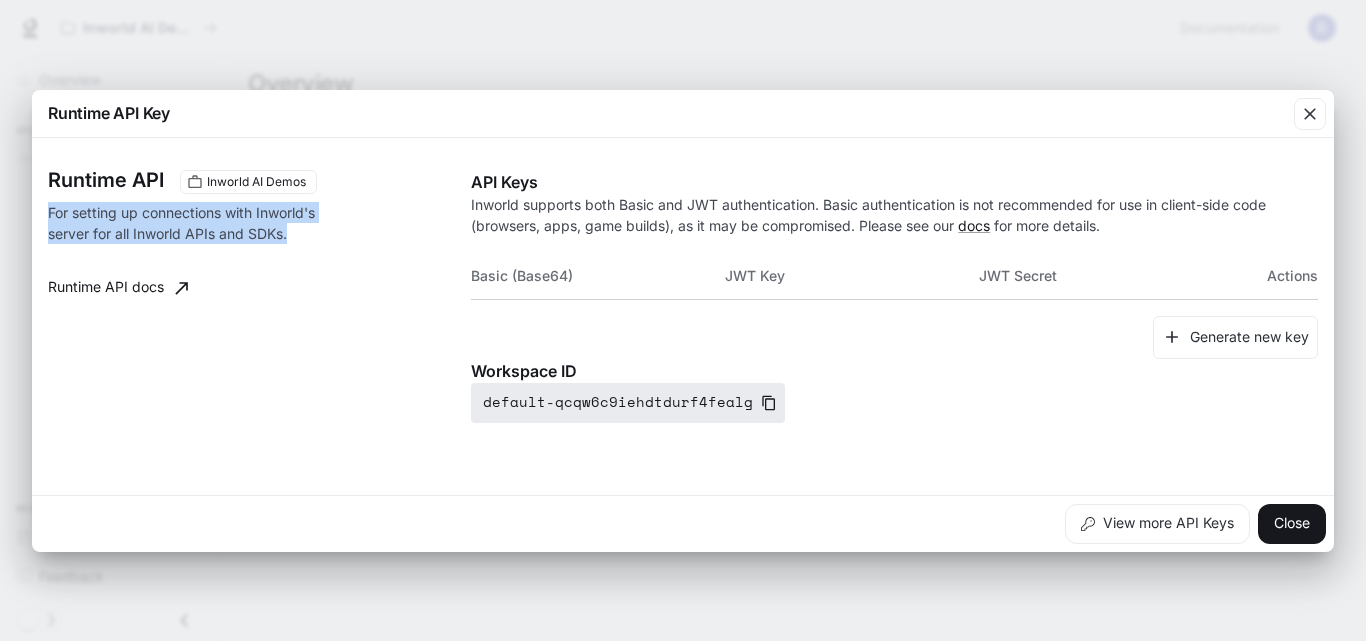 click on "default-qcqw6c9iehdtdurf4fealg" at bounding box center (628, 403) 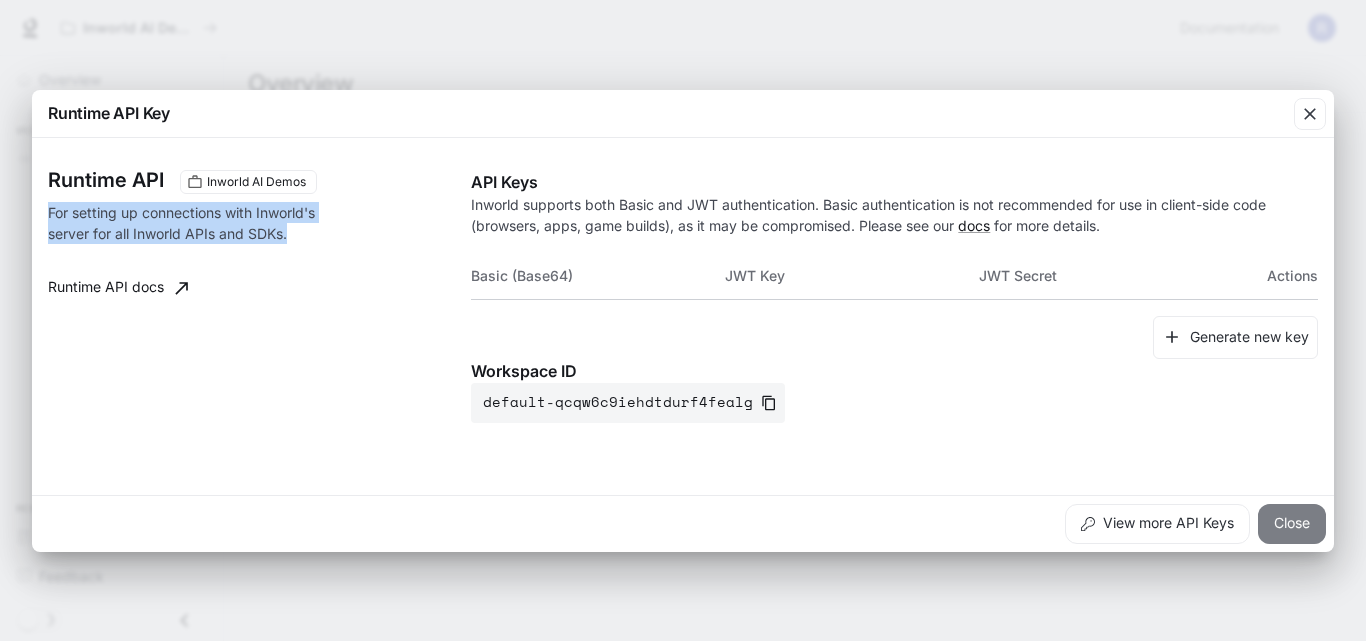 click on "Close" at bounding box center (1292, 524) 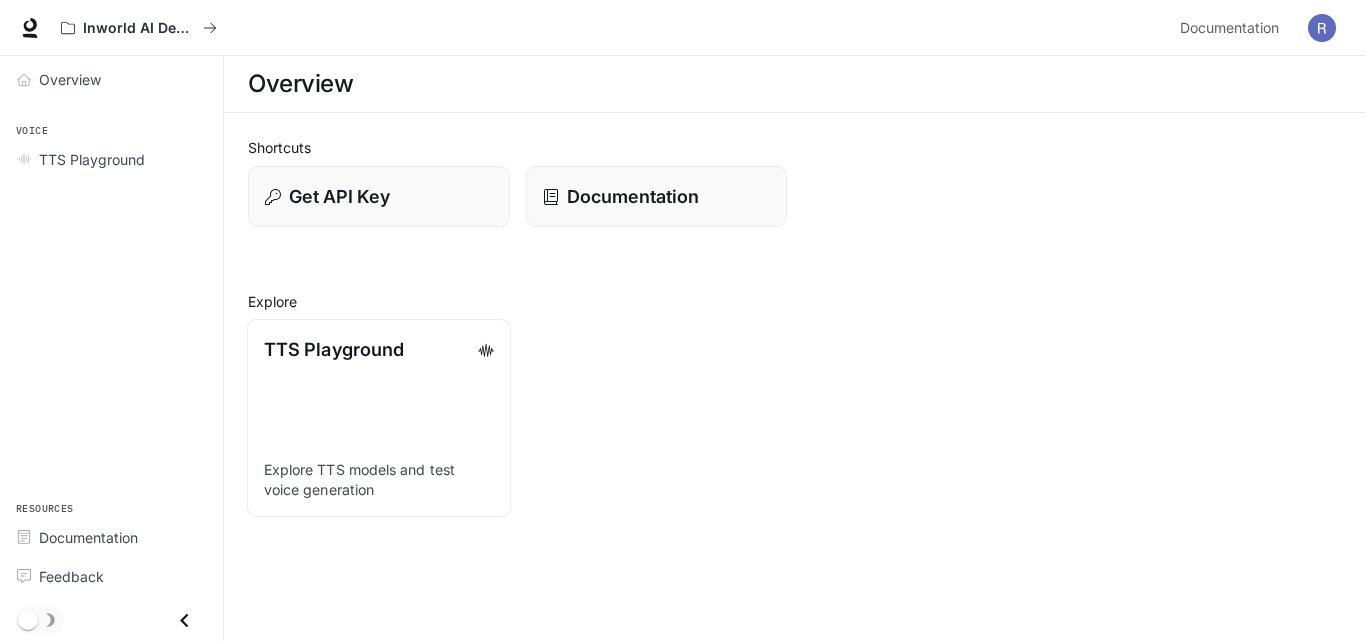 click on "TTS Playground Explore TTS models and test voice generation" at bounding box center (379, 418) 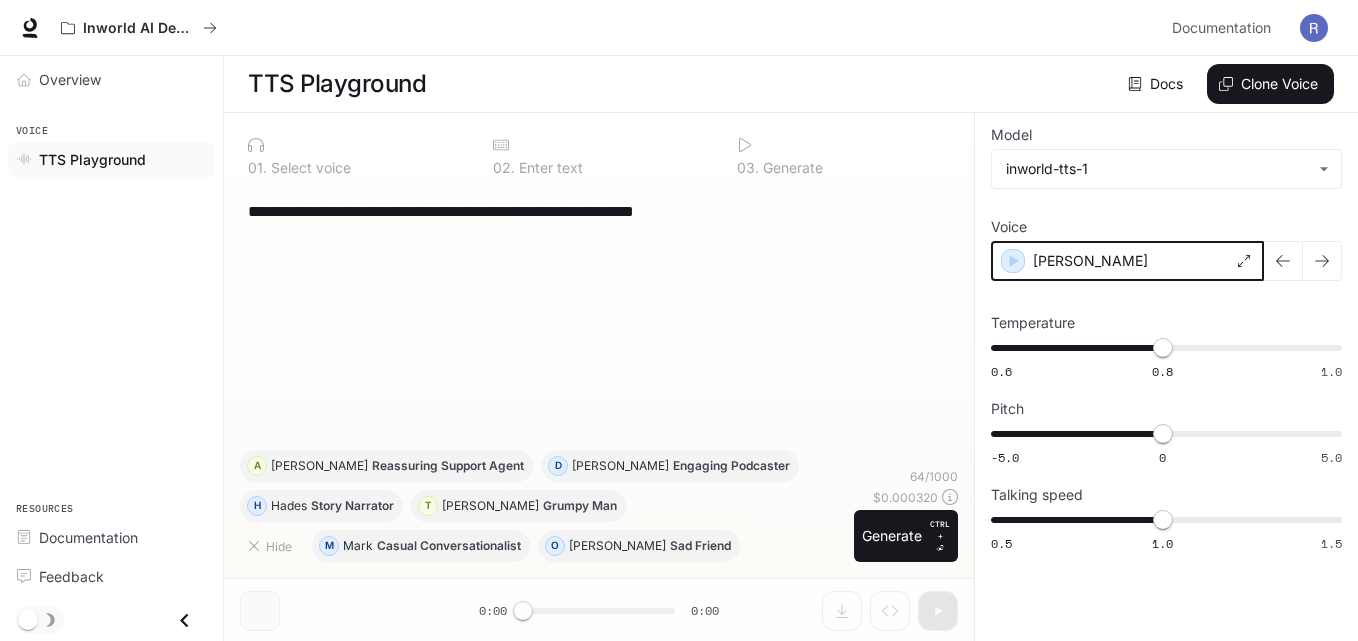 click 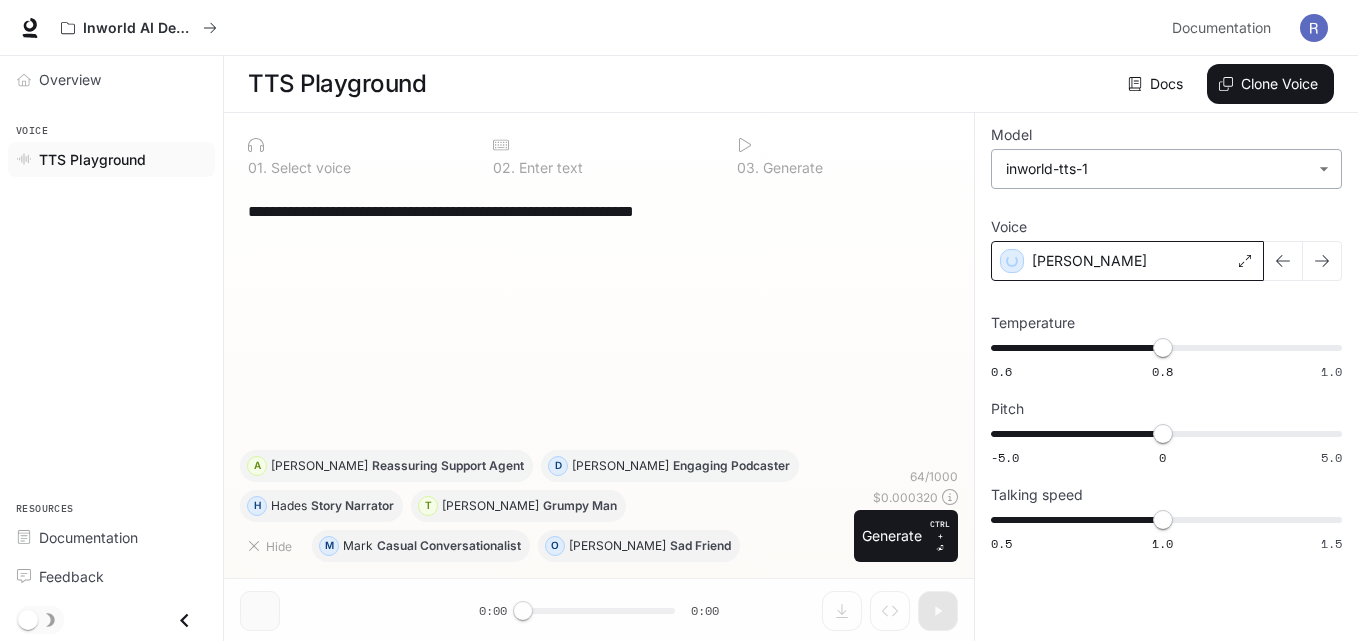 click on "**********" at bounding box center [679, 321] 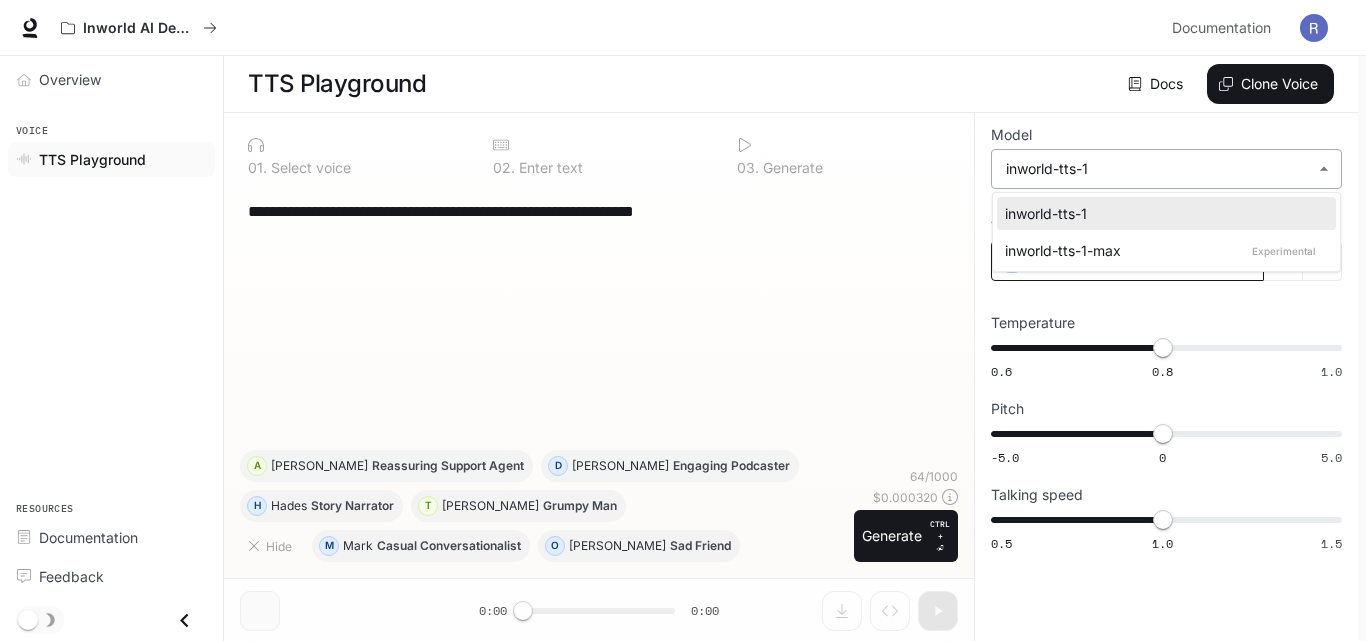click at bounding box center (683, 320) 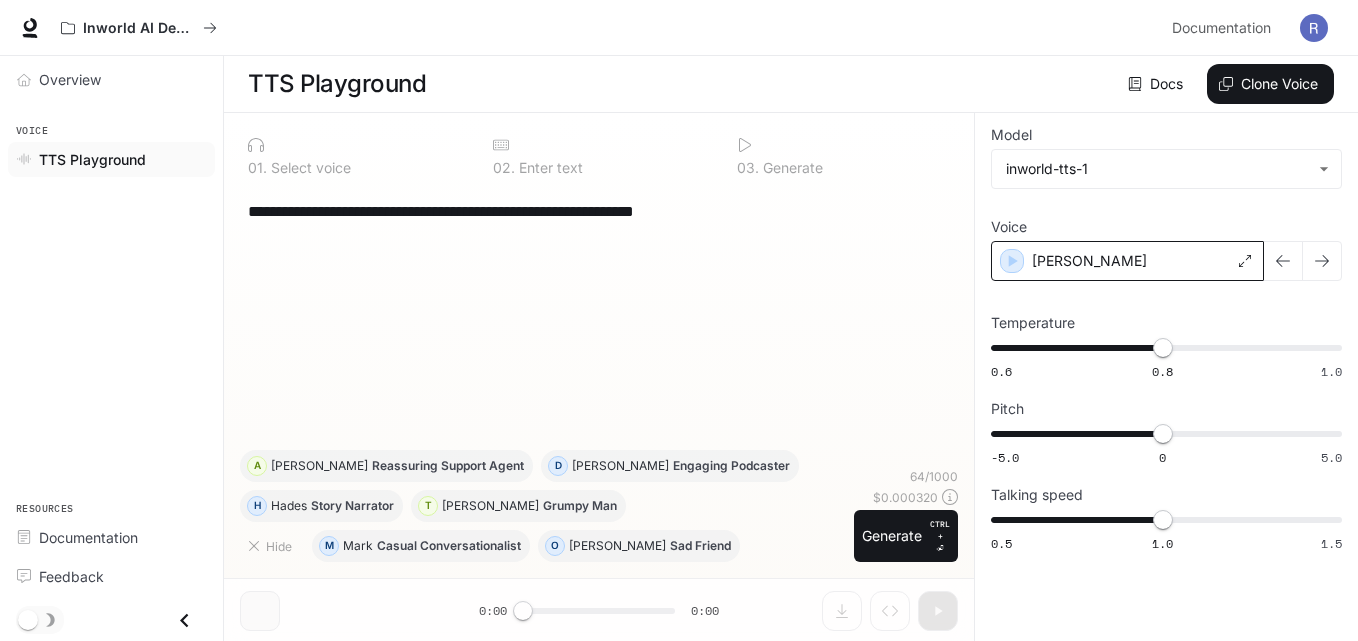 click on "Alex" at bounding box center [1127, 261] 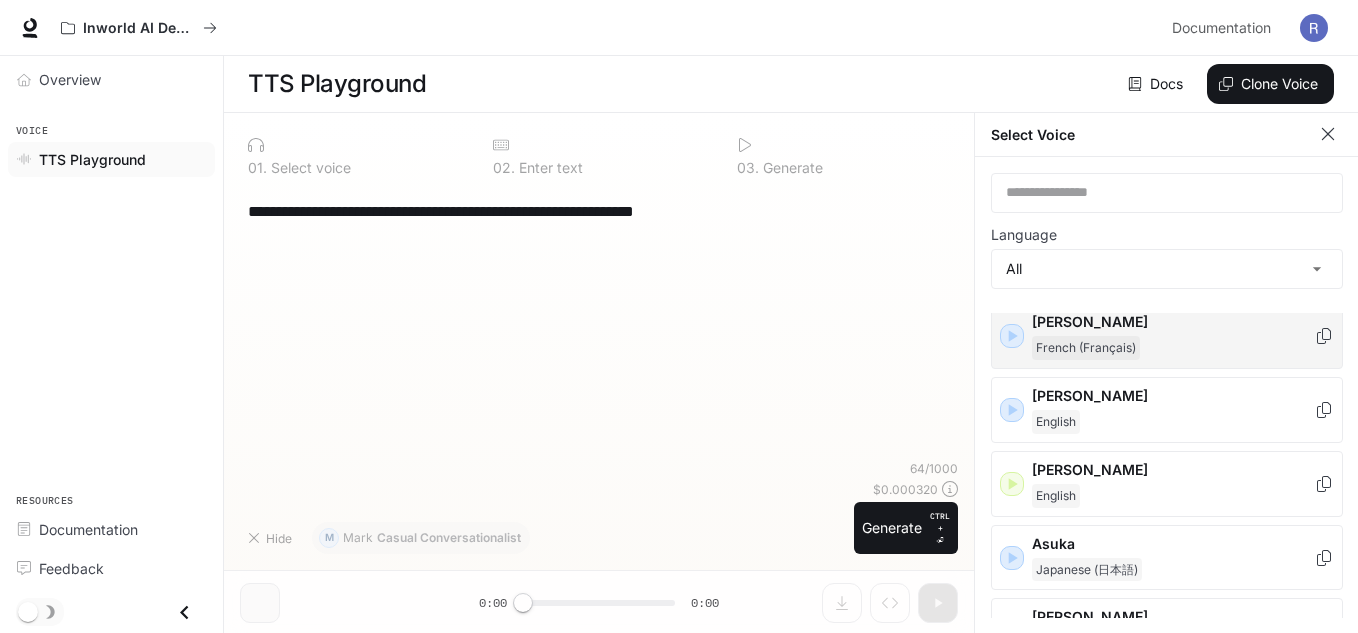 scroll, scrollTop: 0, scrollLeft: 0, axis: both 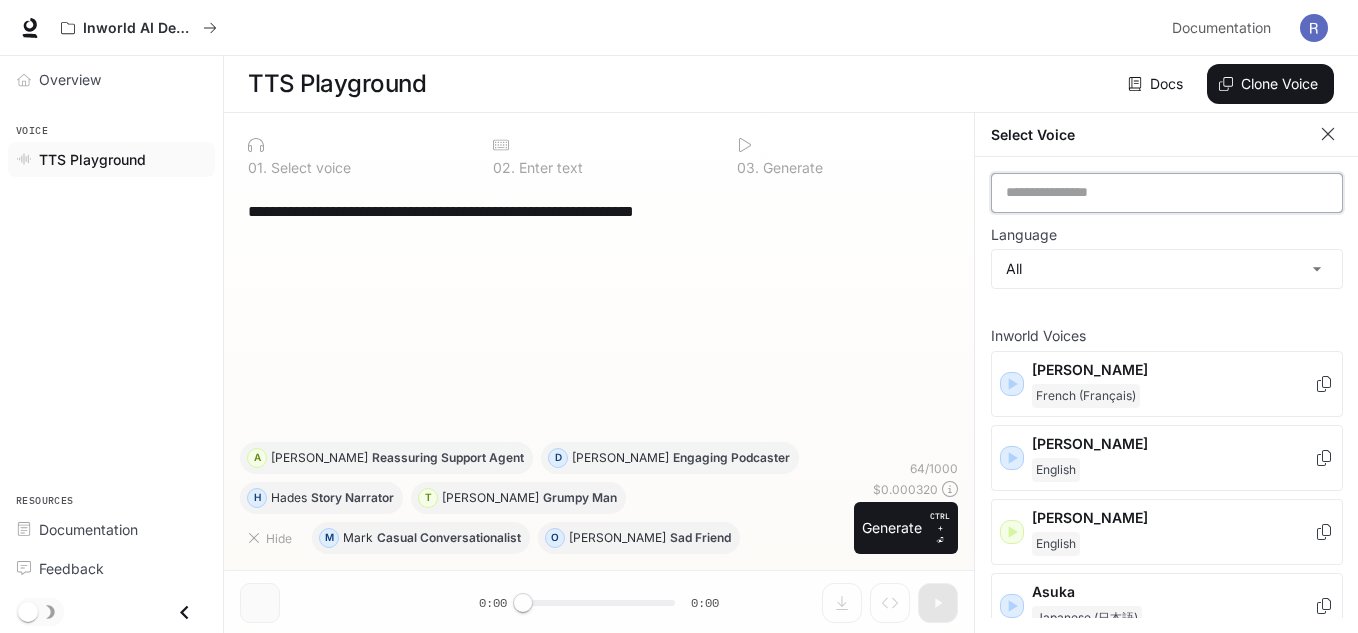 click at bounding box center (1167, 193) 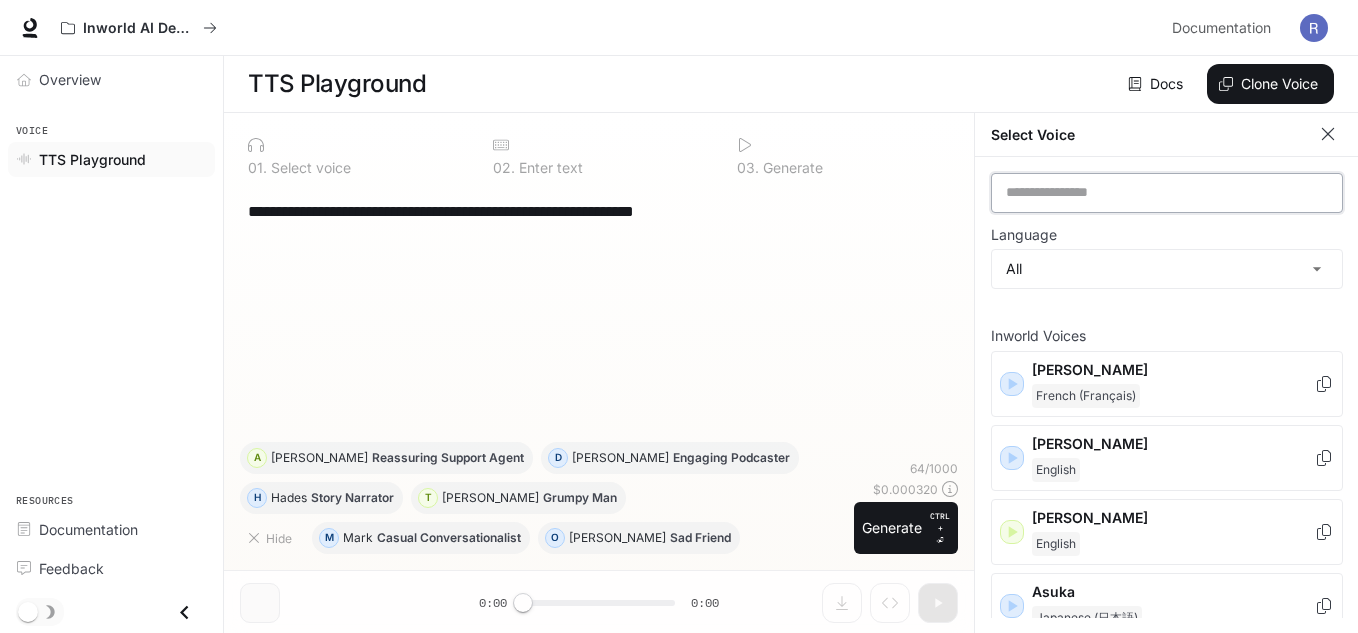 scroll, scrollTop: 9, scrollLeft: 0, axis: vertical 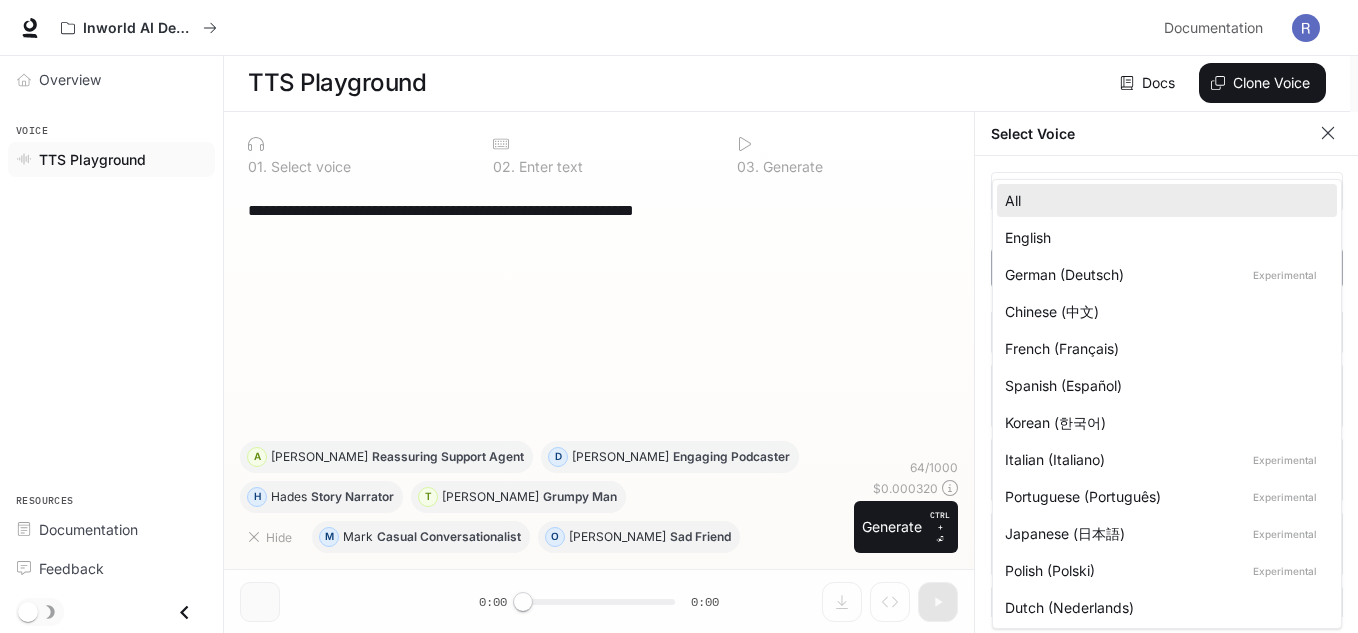 click on "**********" at bounding box center [679, 316] 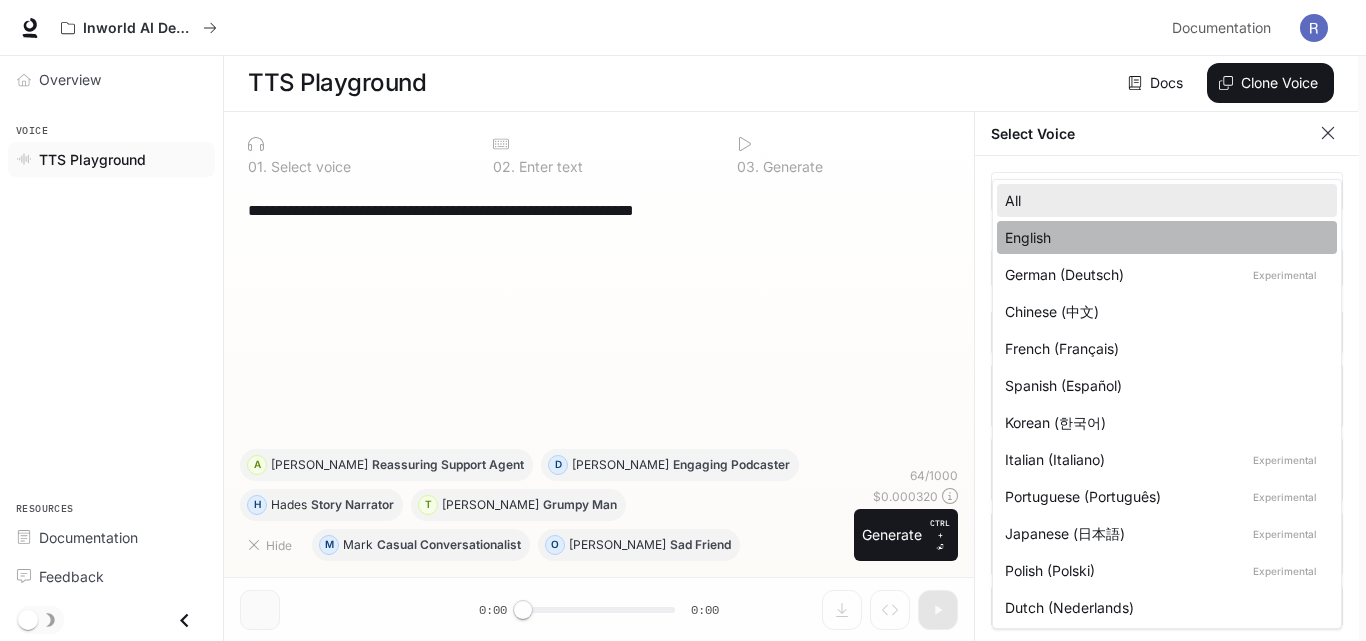 click on "English" at bounding box center (1163, 237) 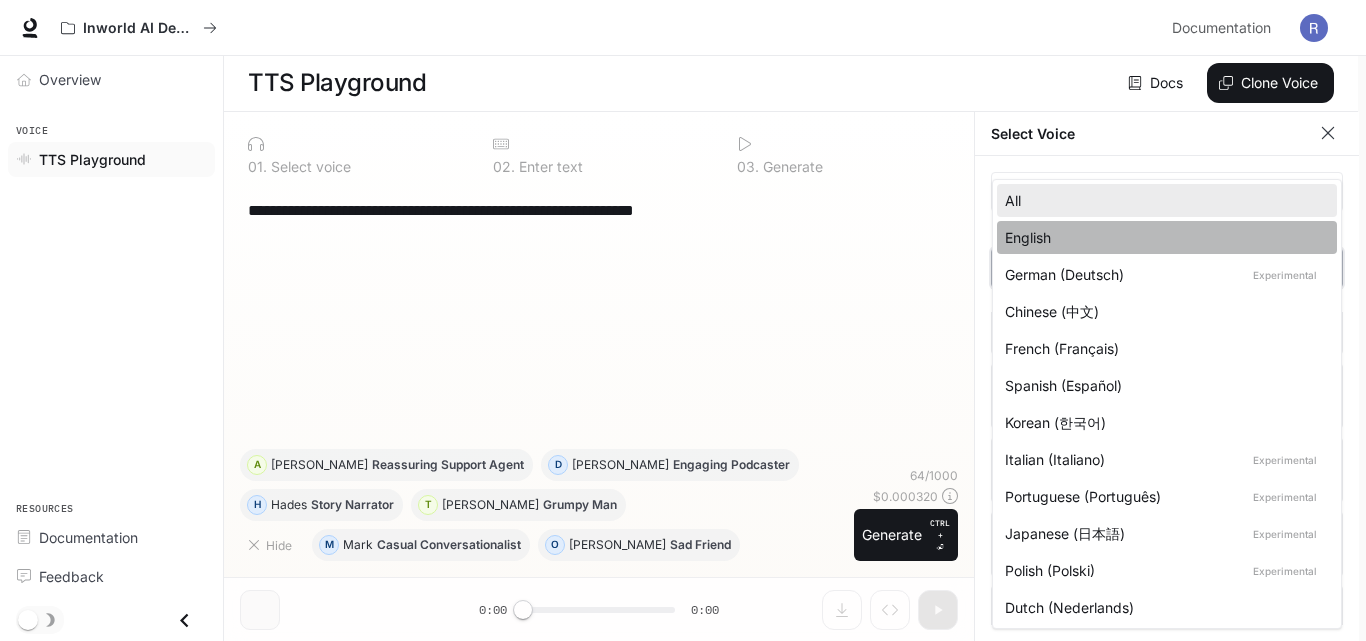 type on "*****" 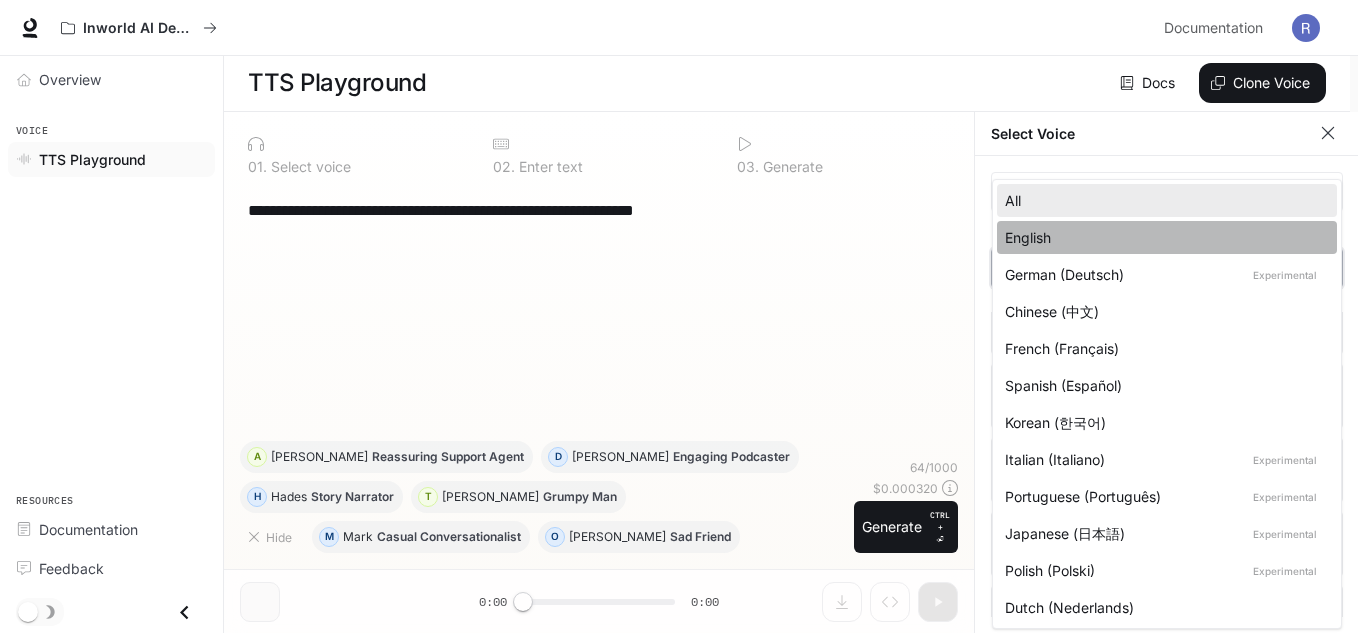 scroll, scrollTop: 578, scrollLeft: 0, axis: vertical 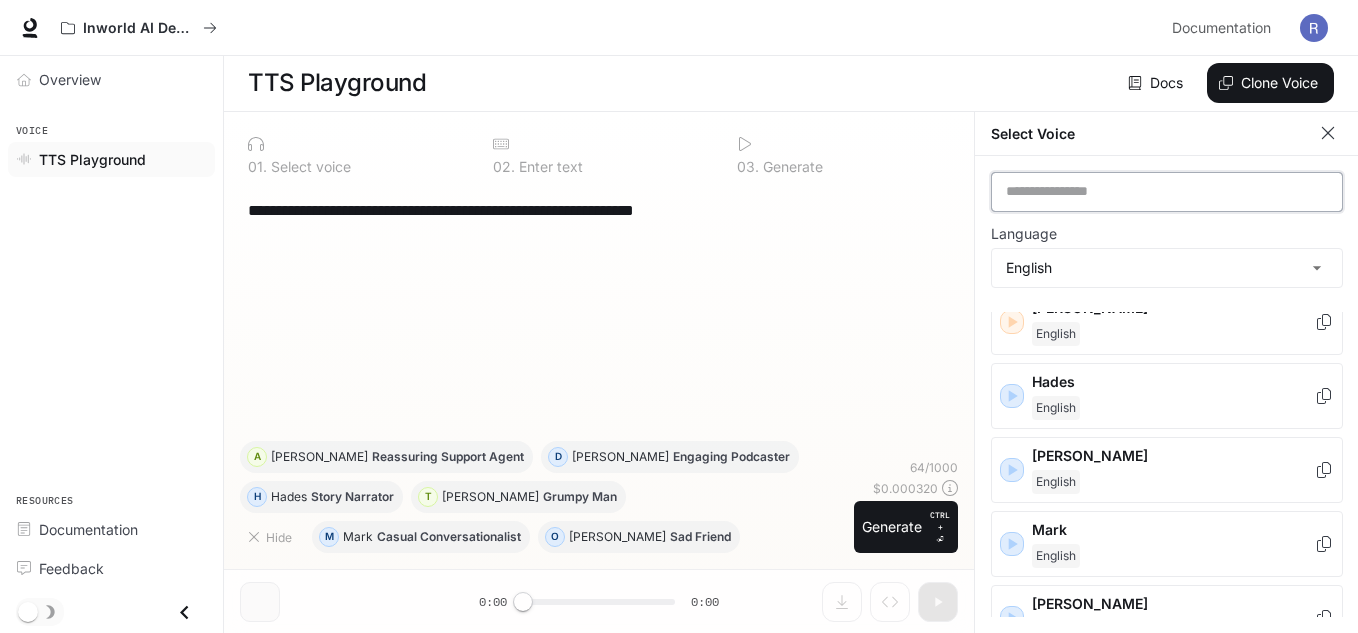 click at bounding box center (1167, 192) 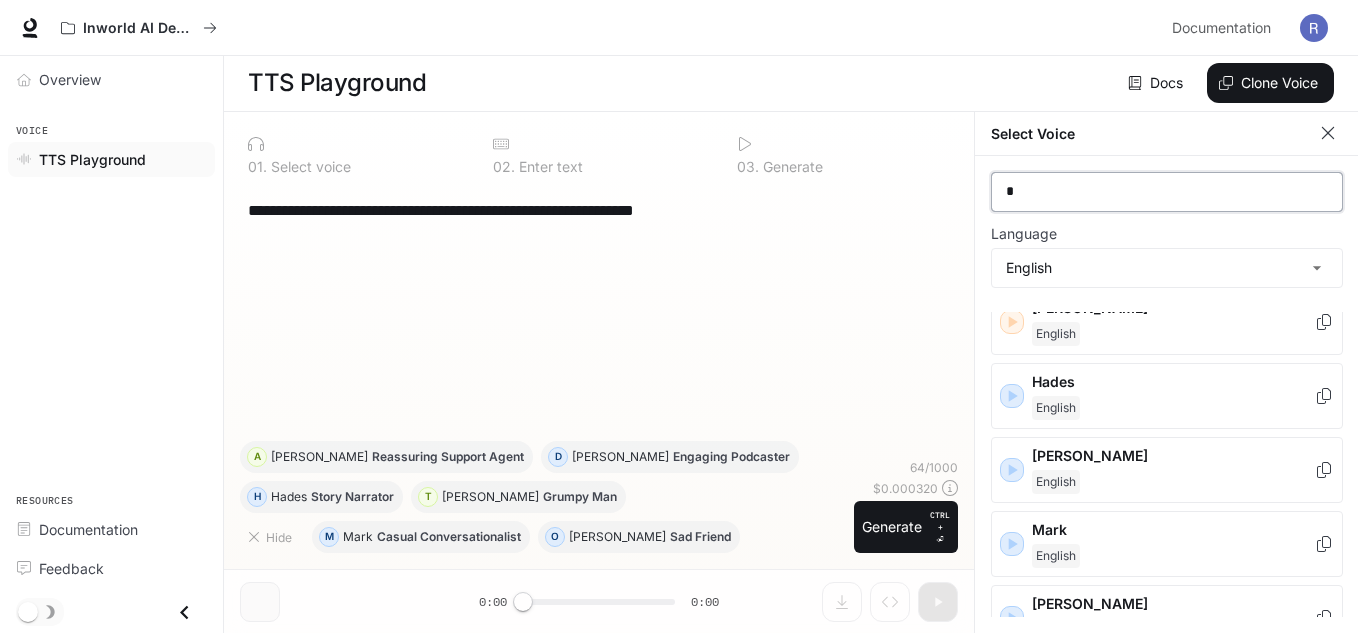 scroll, scrollTop: 0, scrollLeft: 0, axis: both 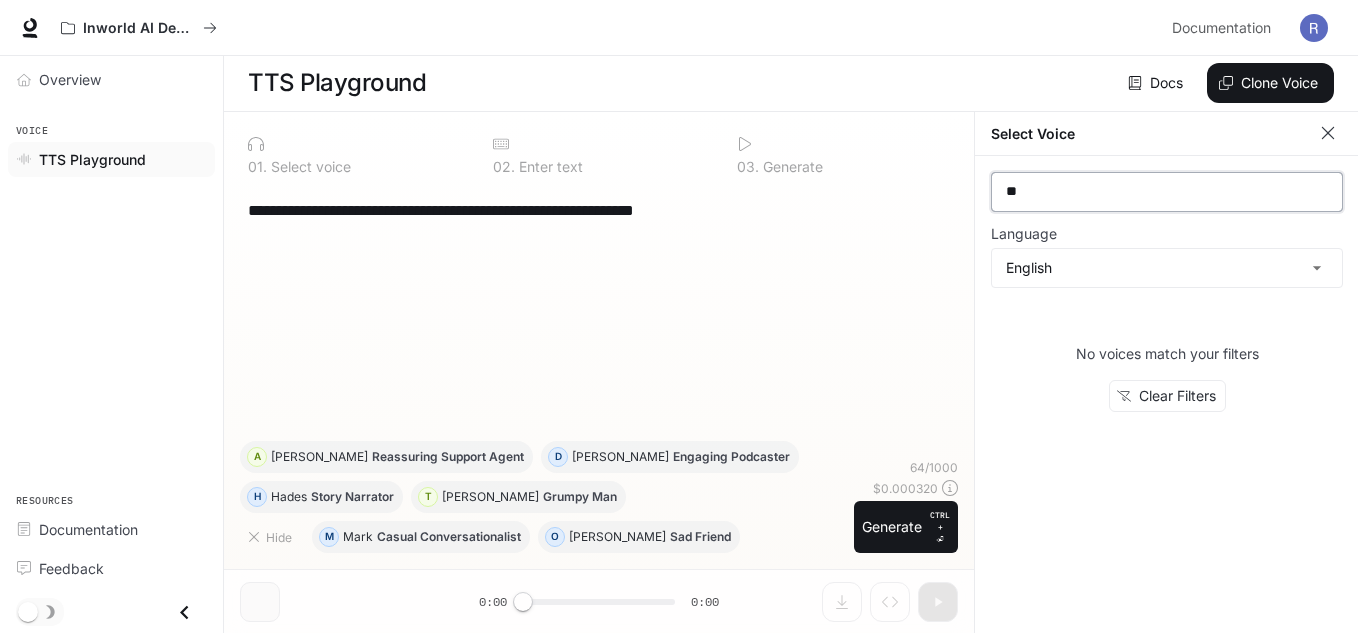 type on "*" 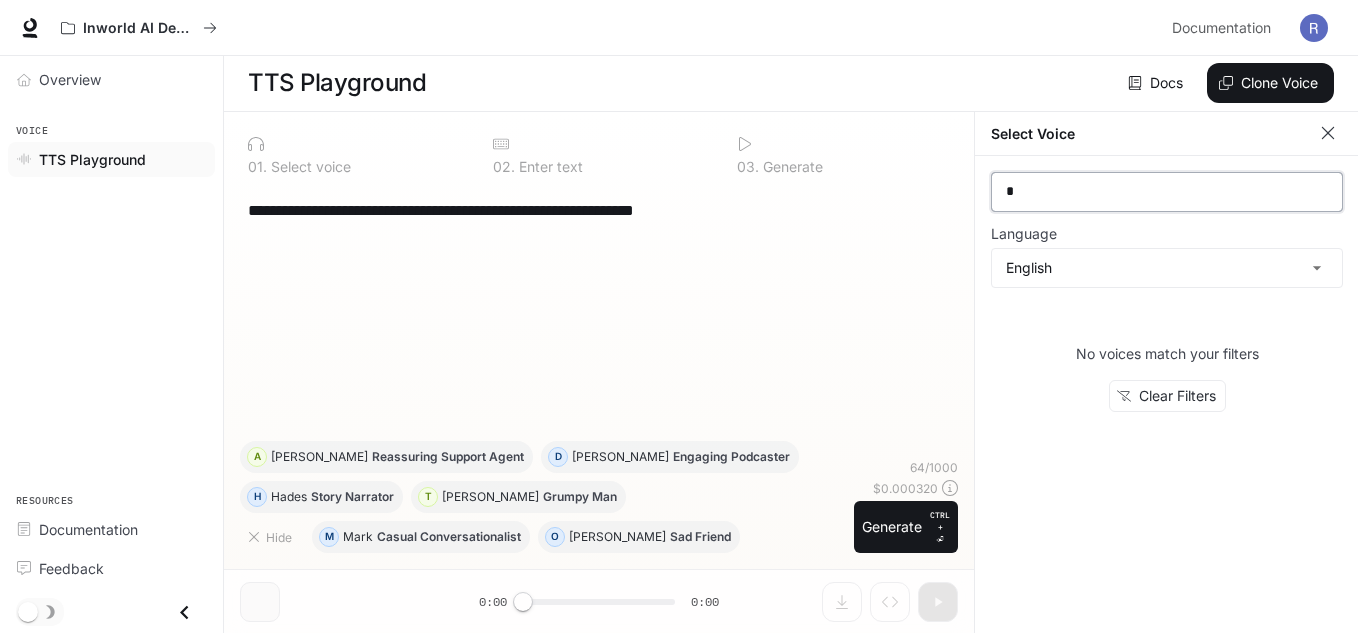 type 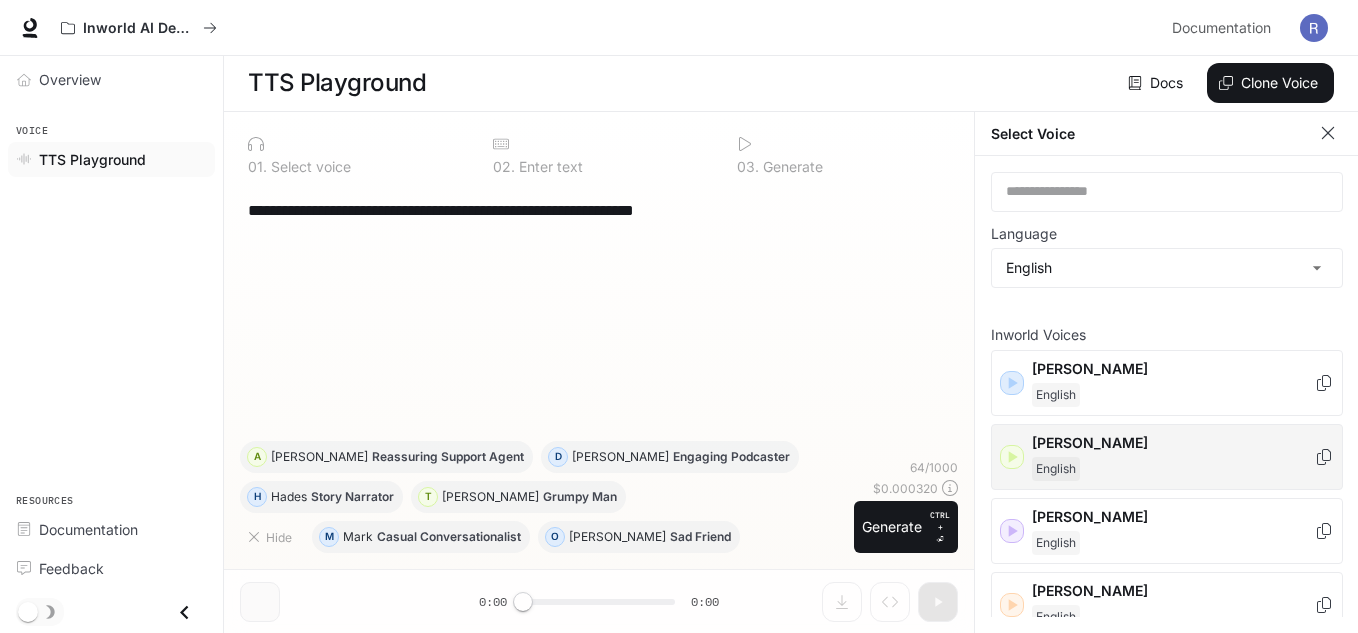 click 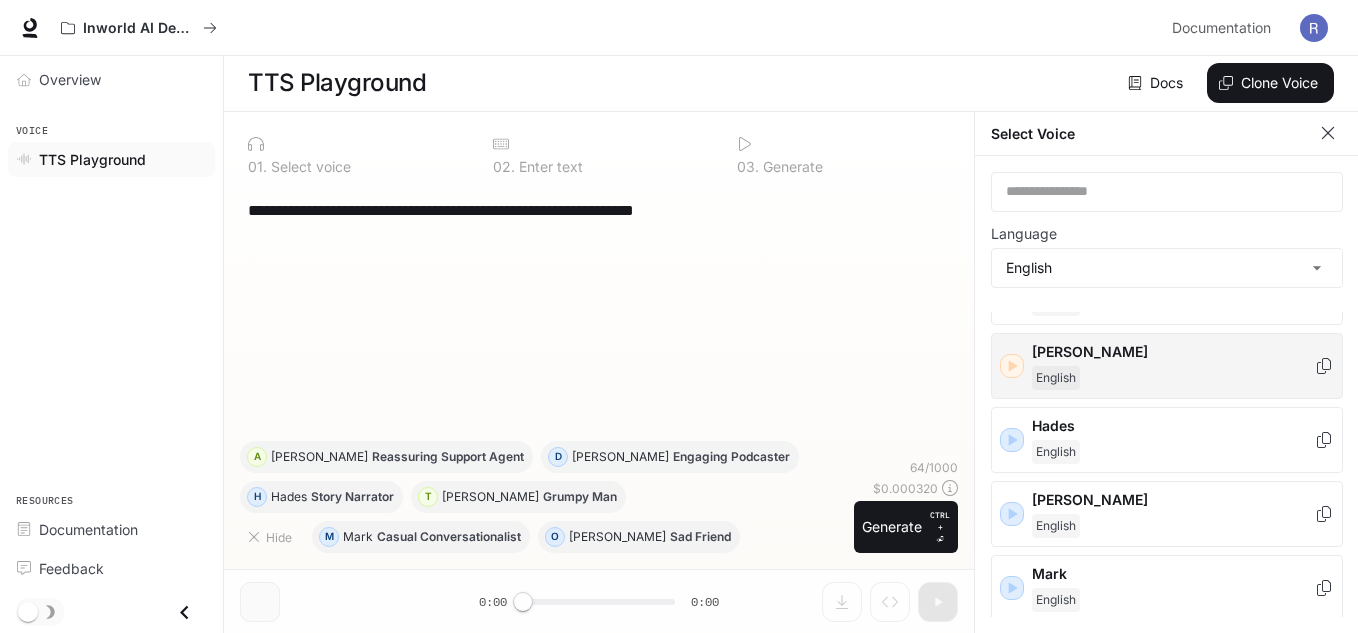 scroll, scrollTop: 500, scrollLeft: 0, axis: vertical 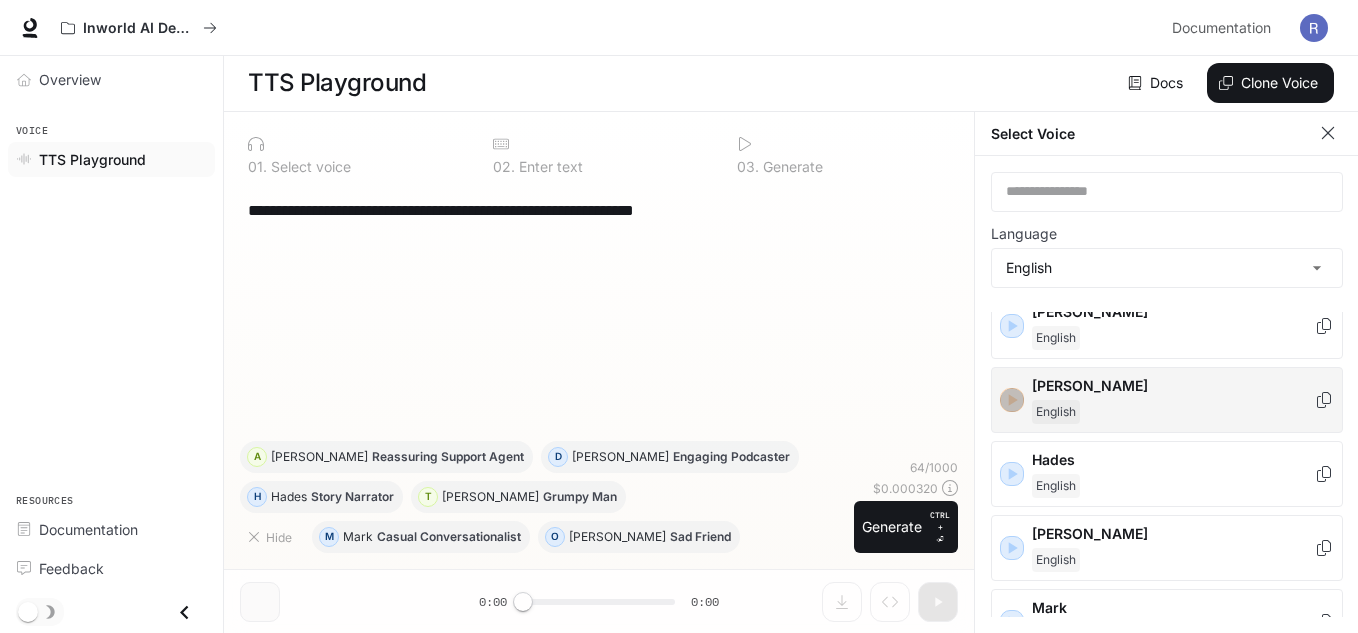 click 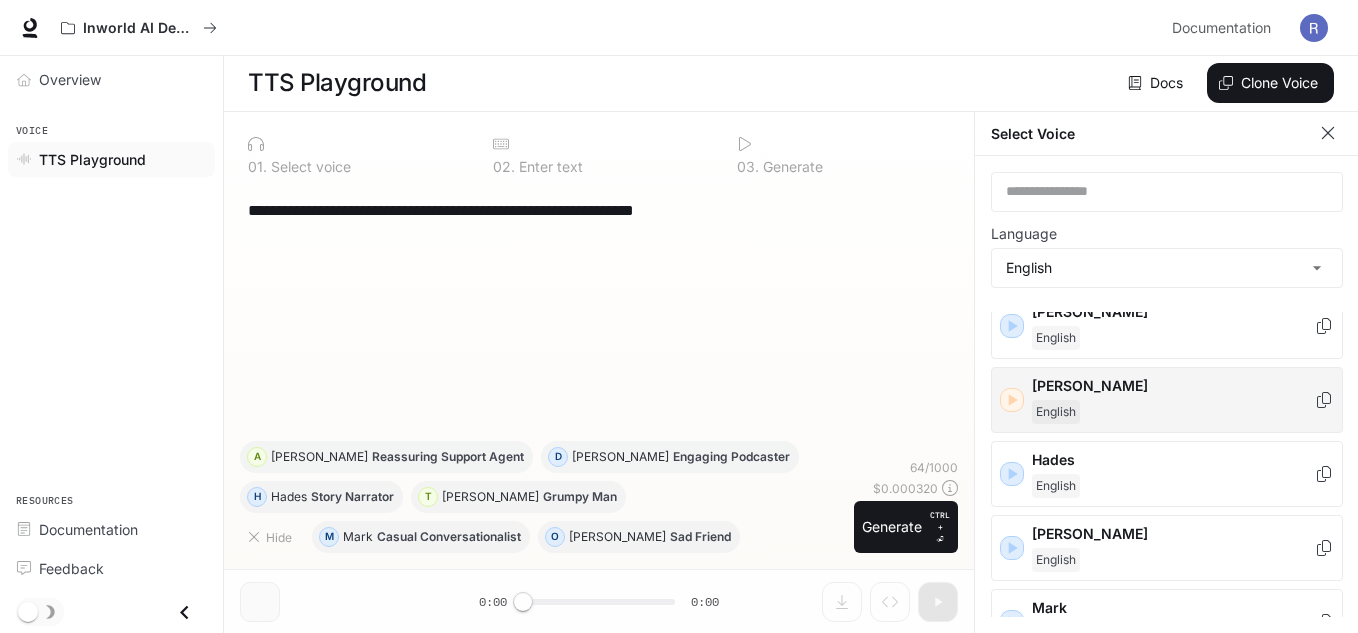 scroll, scrollTop: 600, scrollLeft: 0, axis: vertical 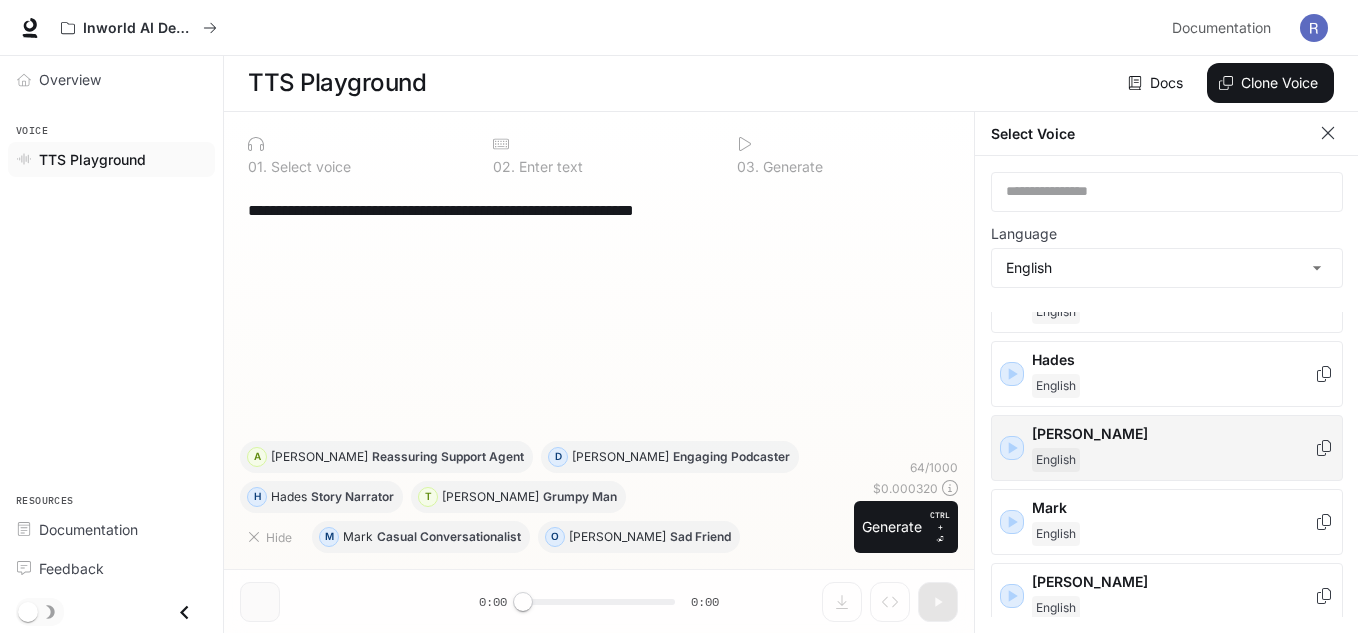 click 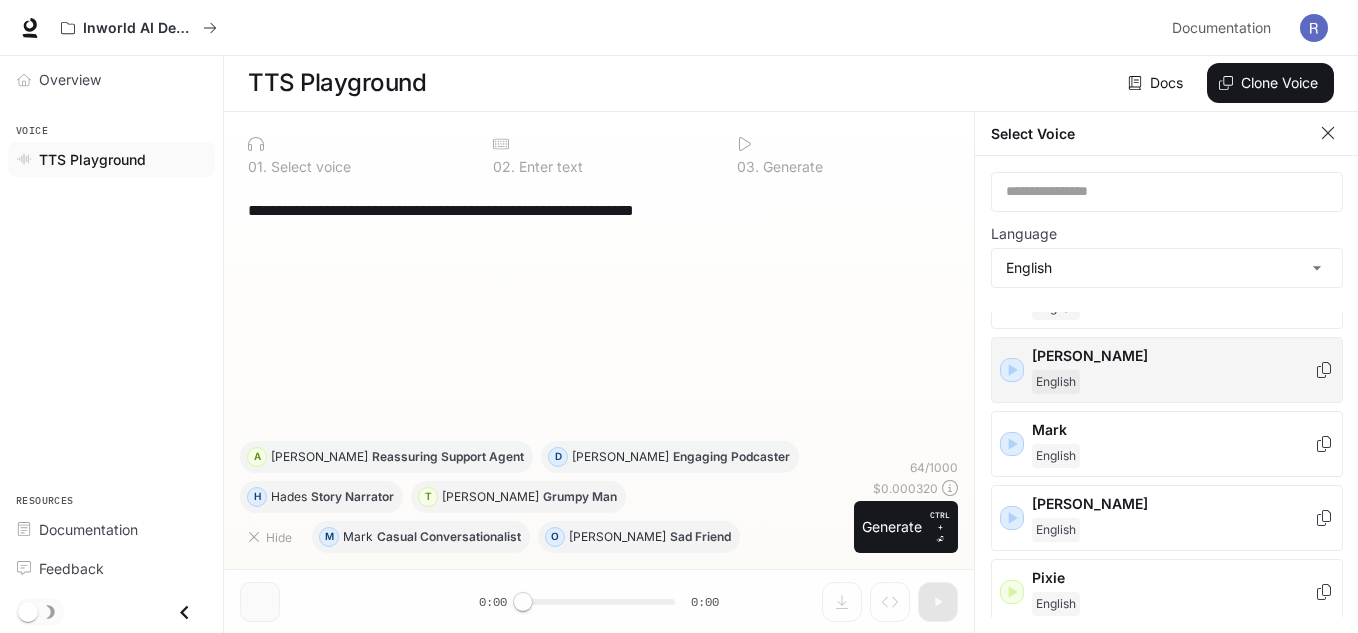 scroll, scrollTop: 800, scrollLeft: 0, axis: vertical 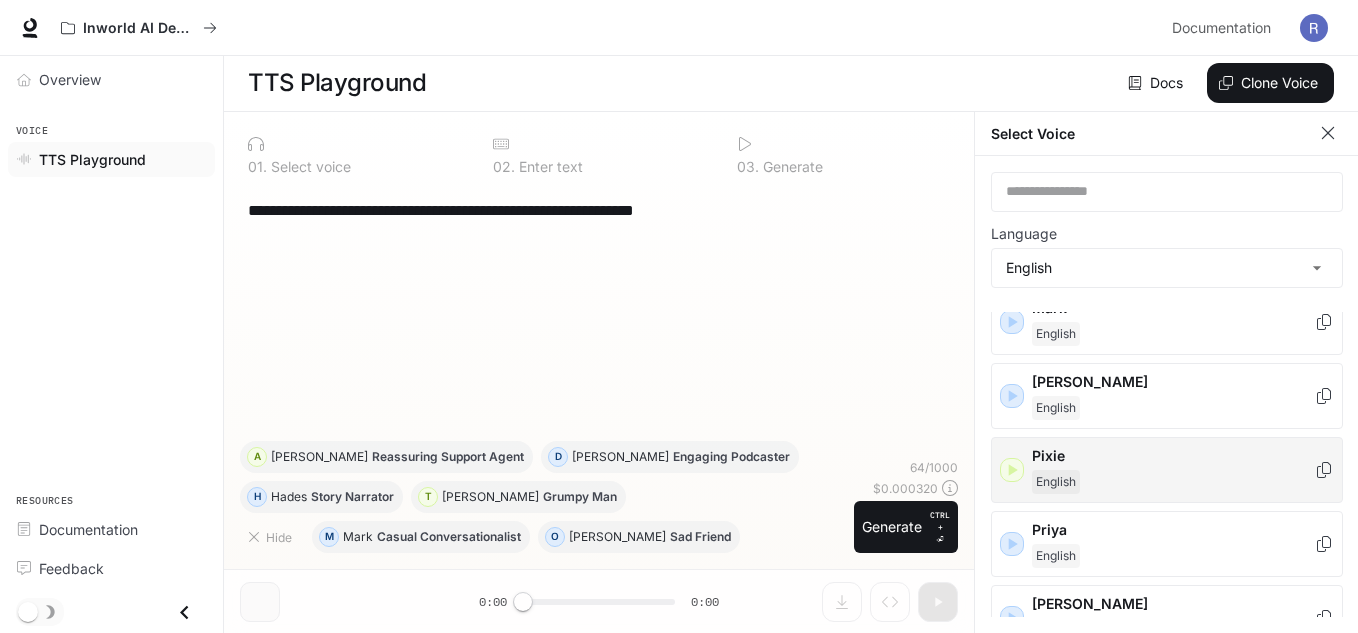 click 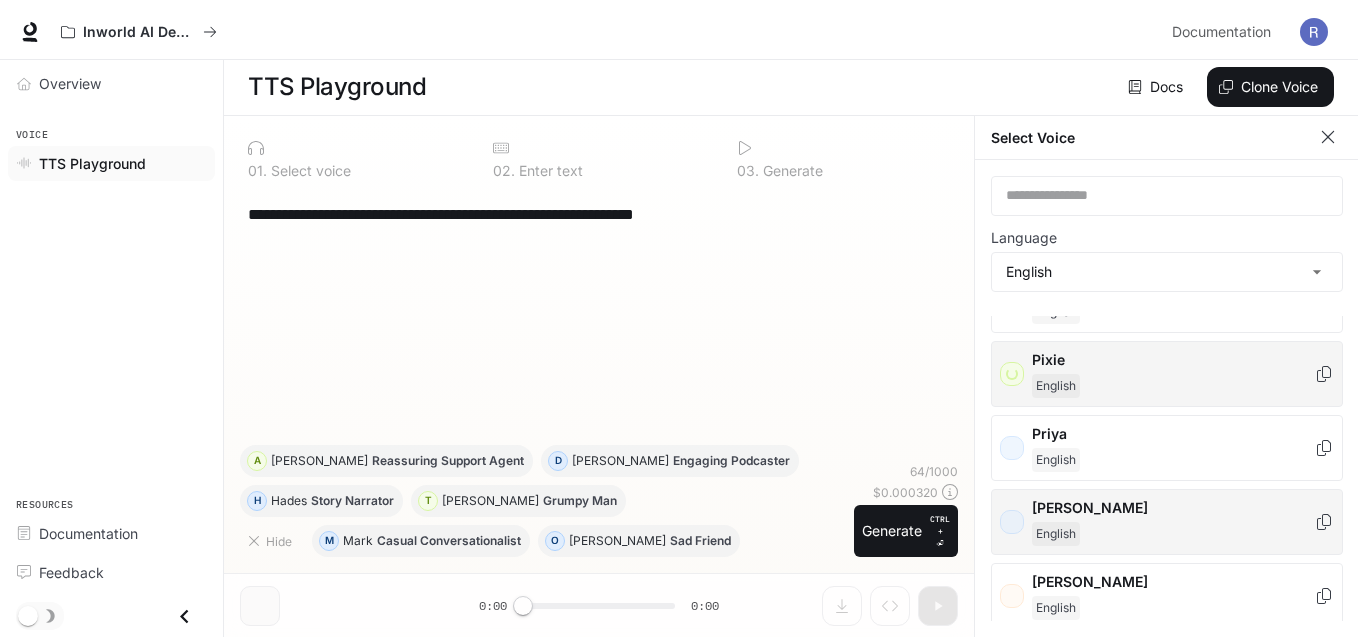 scroll, scrollTop: 1000, scrollLeft: 0, axis: vertical 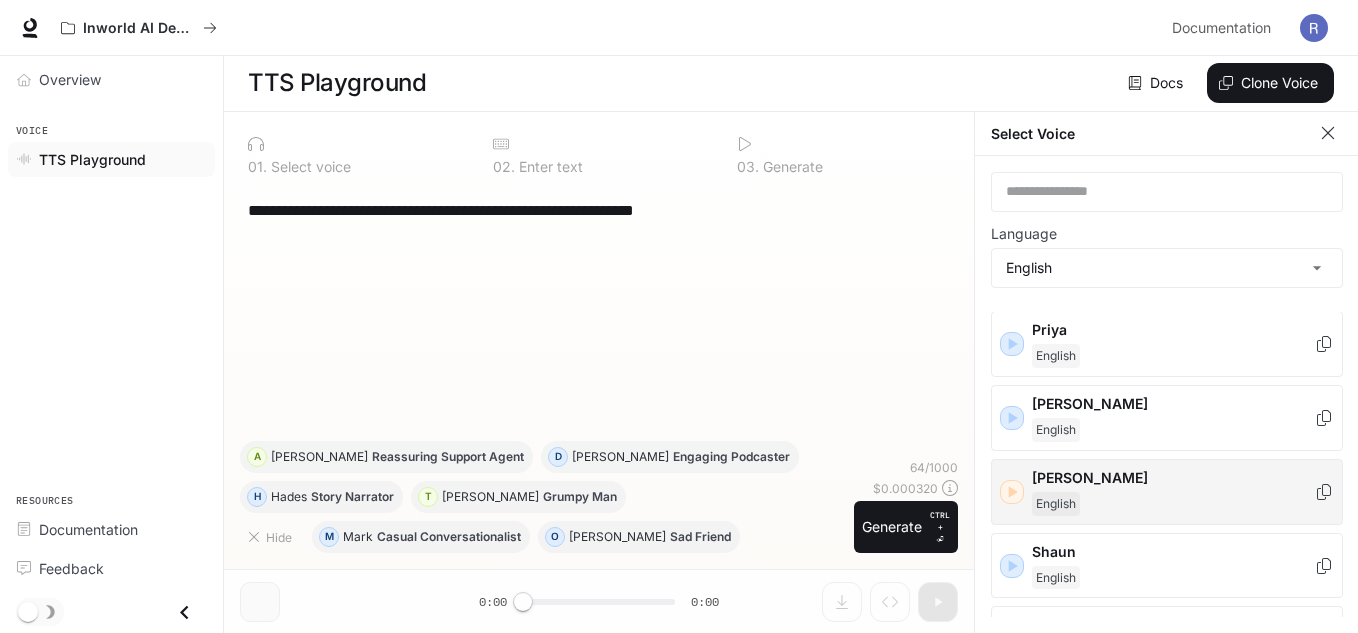 click 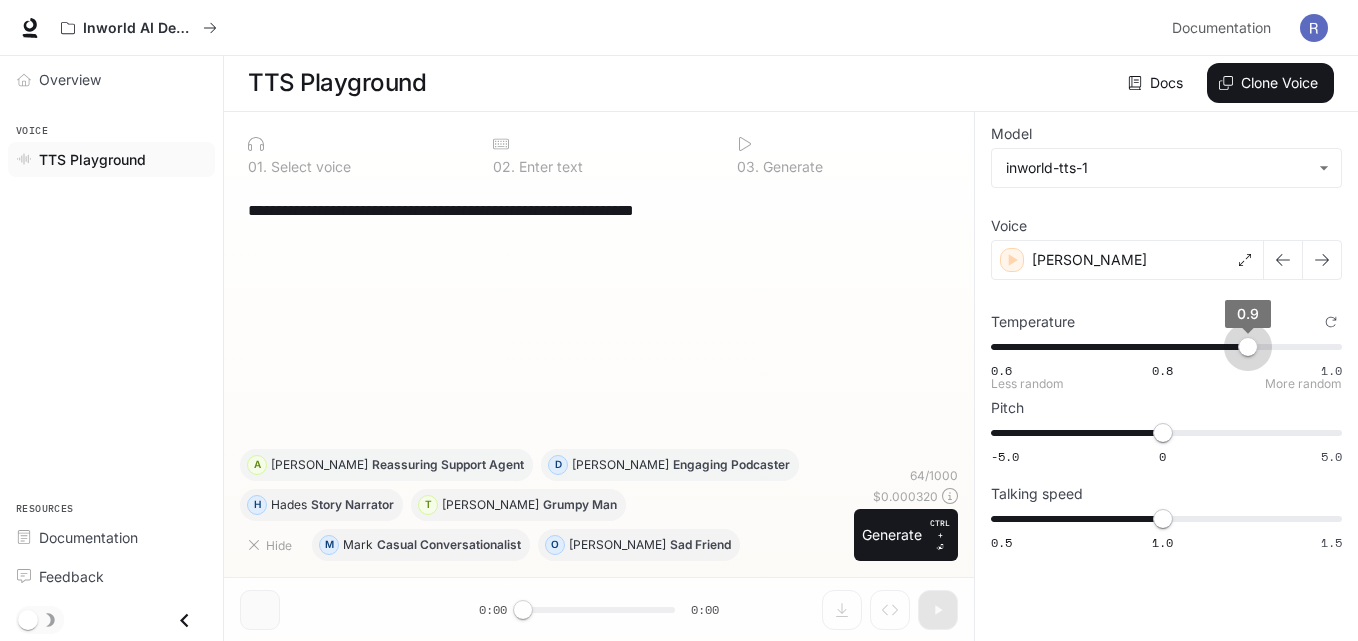 drag, startPoint x: 1167, startPoint y: 356, endPoint x: 1245, endPoint y: 364, distance: 78.40918 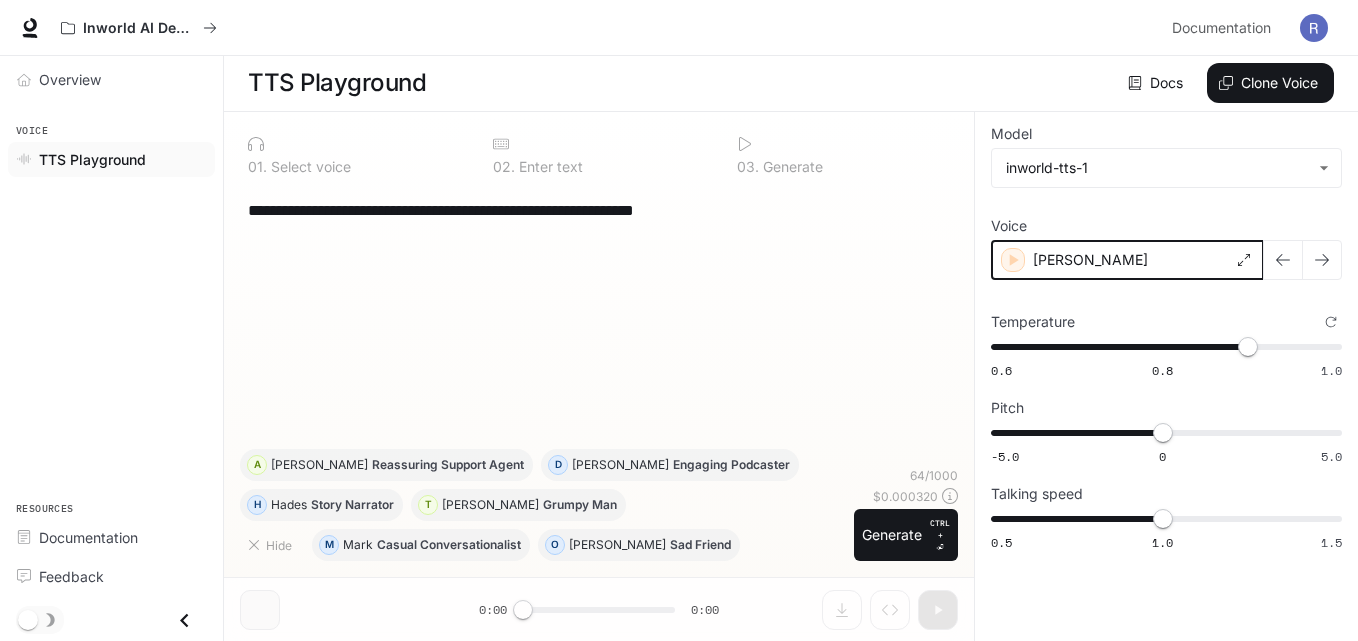 click 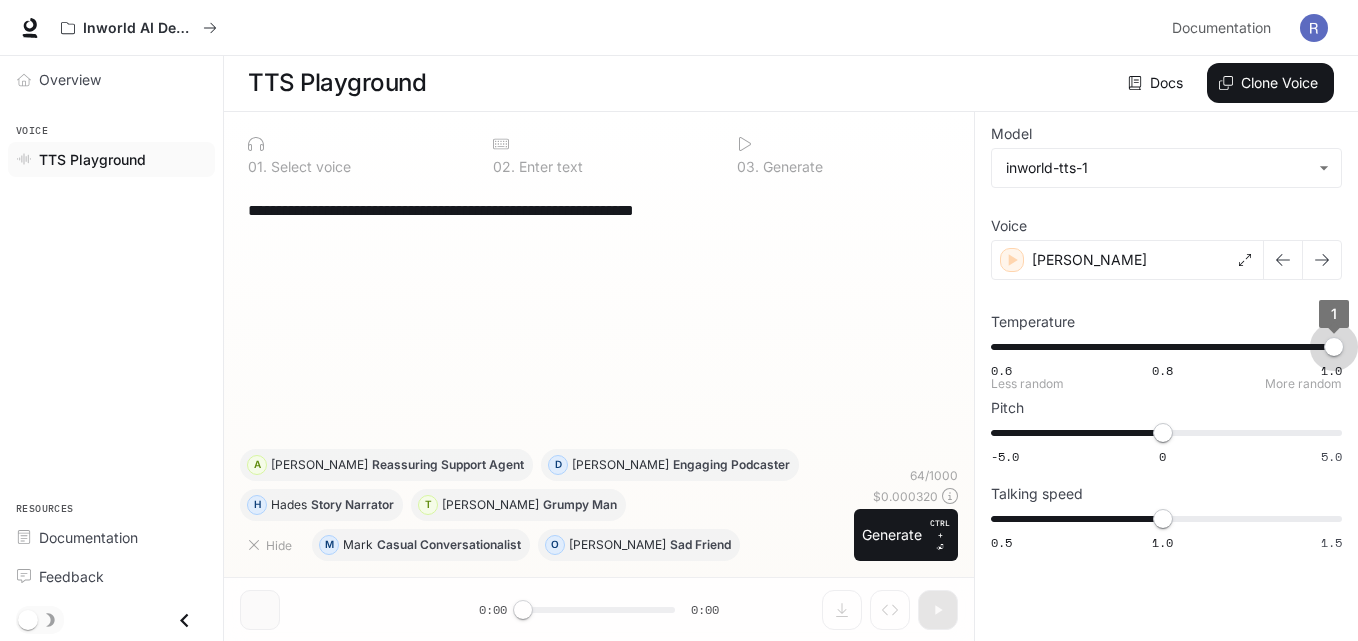 drag, startPoint x: 1255, startPoint y: 349, endPoint x: 1340, endPoint y: 343, distance: 85.2115 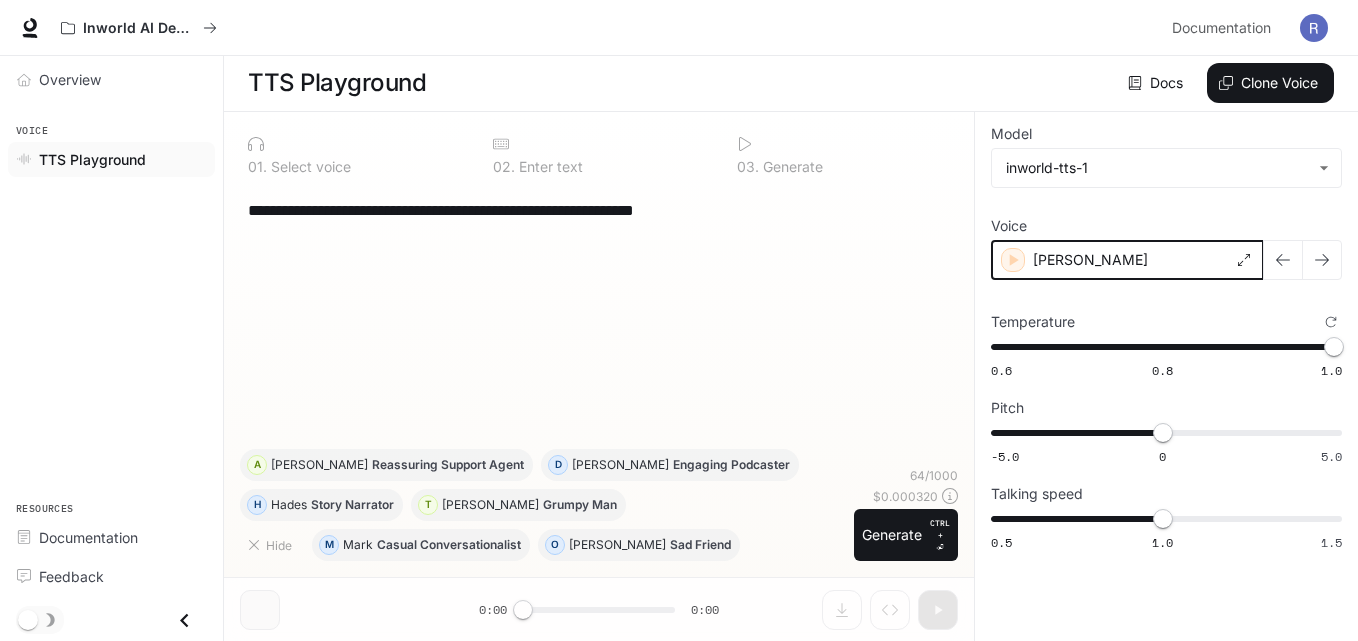 click 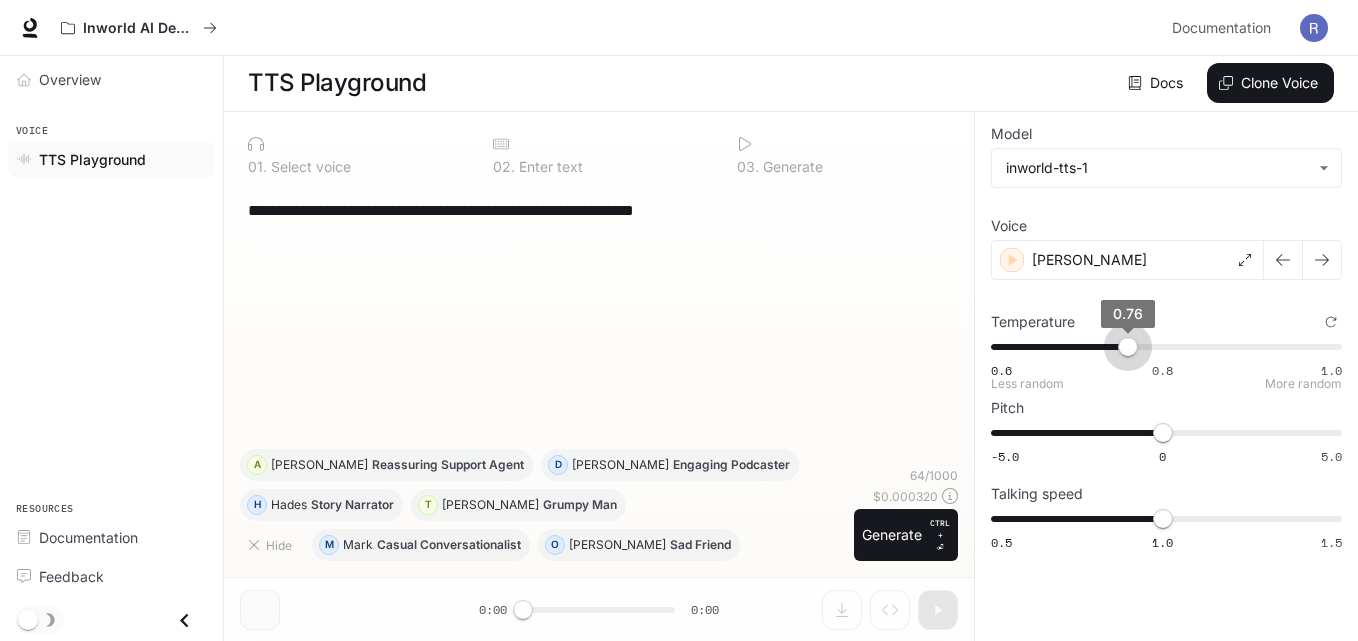 type on "****" 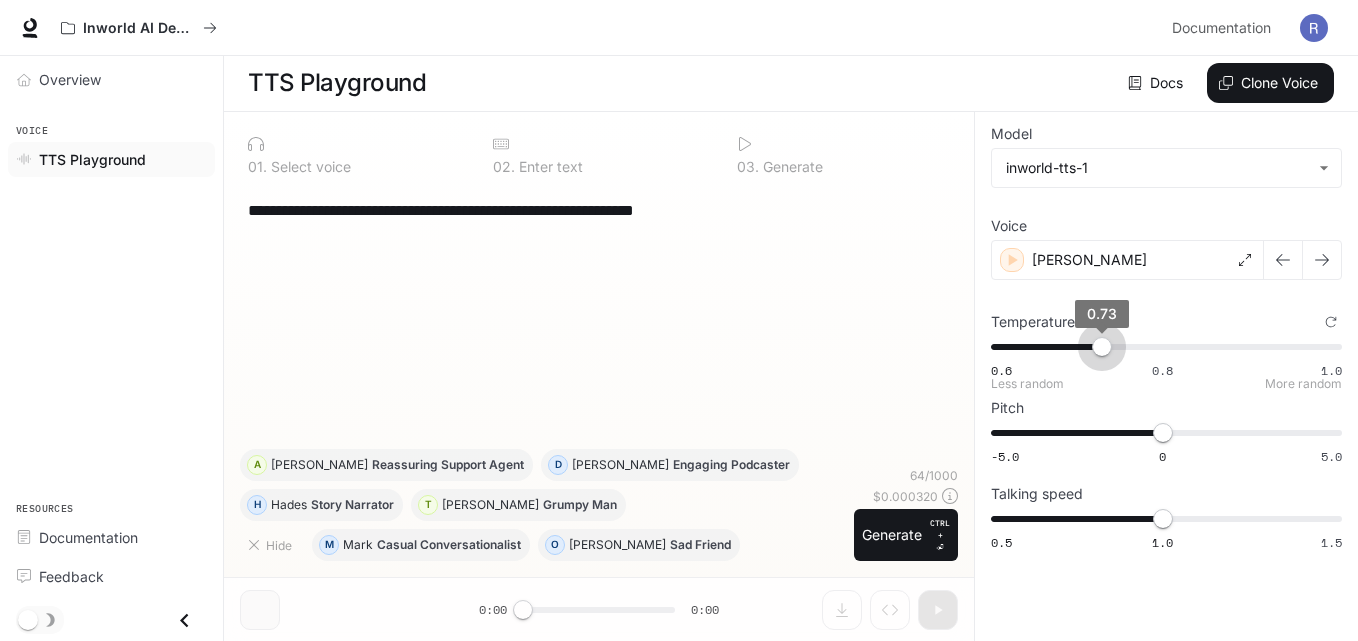 drag, startPoint x: 1333, startPoint y: 349, endPoint x: 1082, endPoint y: 340, distance: 251.1613 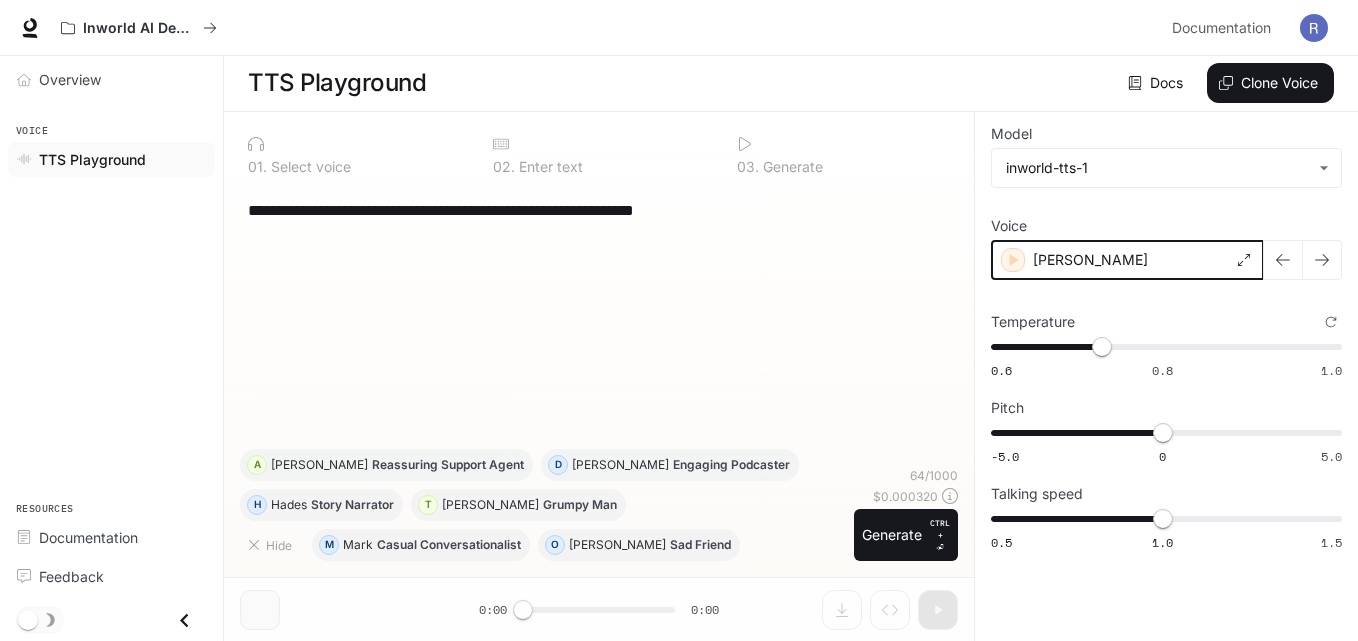 click 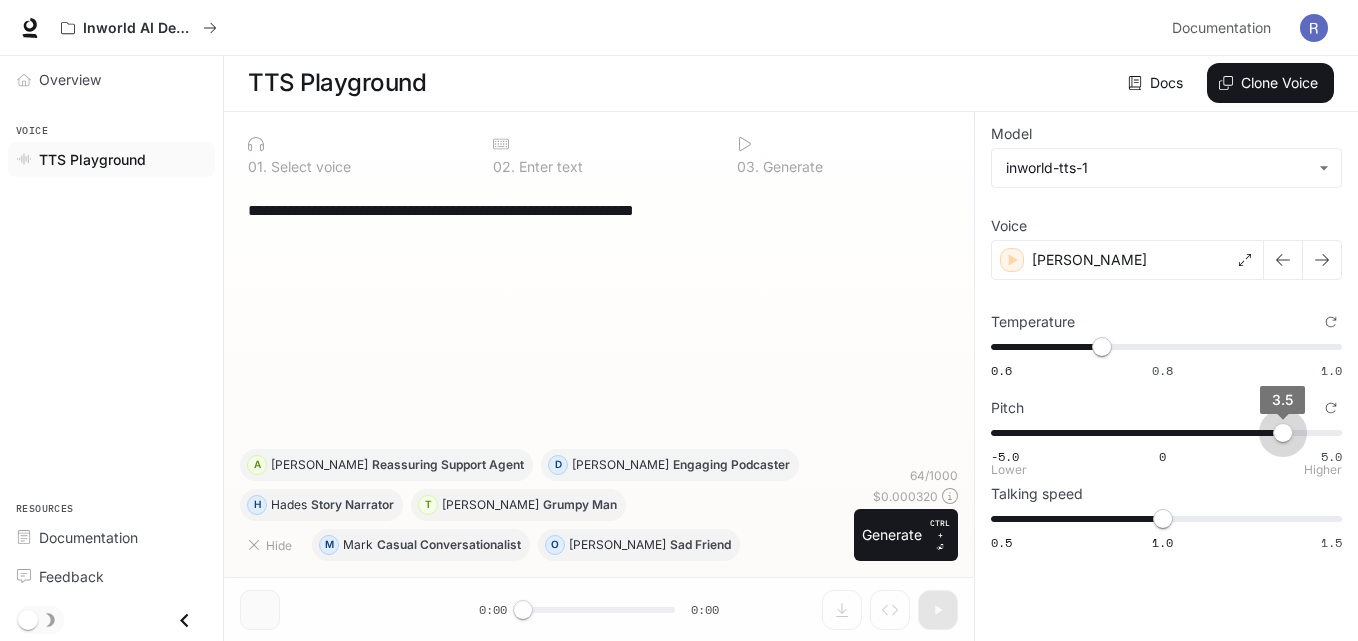 drag, startPoint x: 1158, startPoint y: 438, endPoint x: 1208, endPoint y: 404, distance: 60.464867 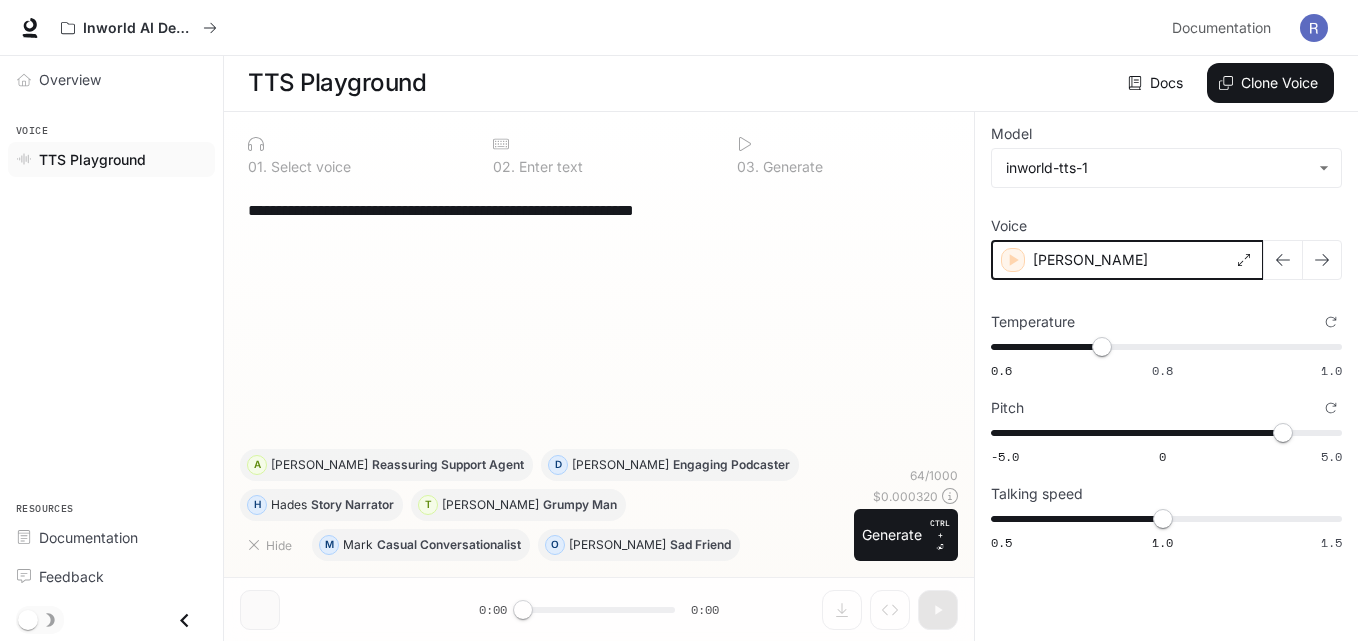 click 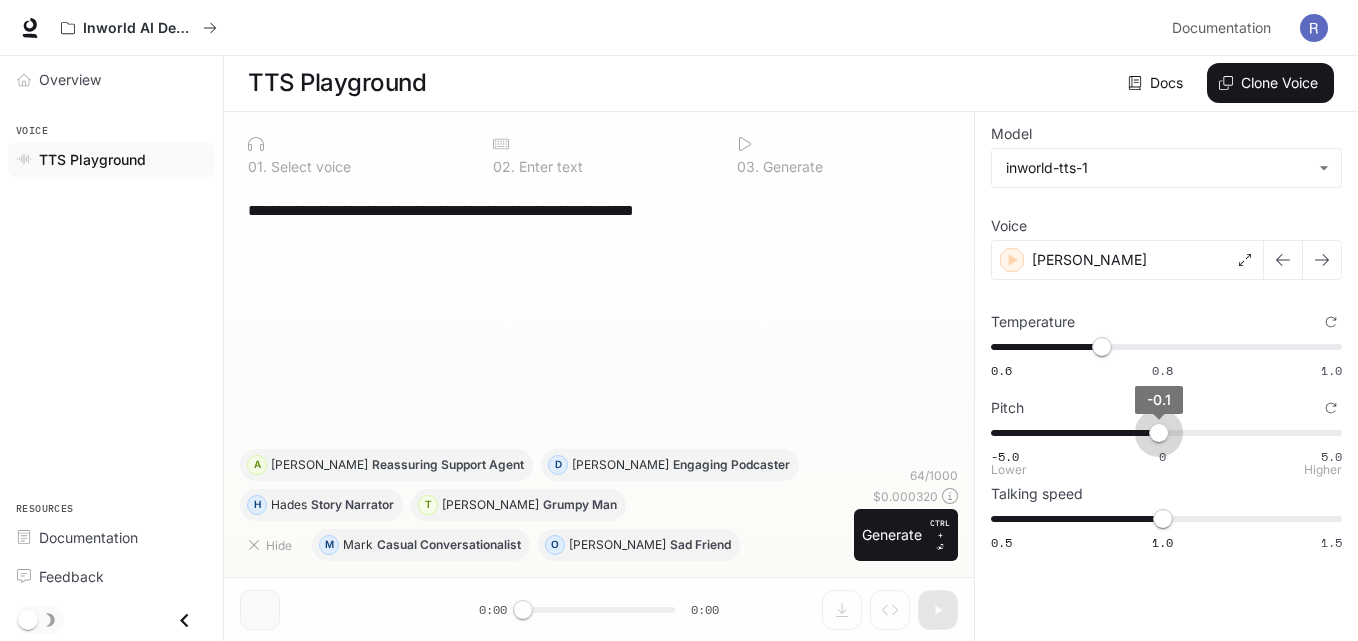 type on "***" 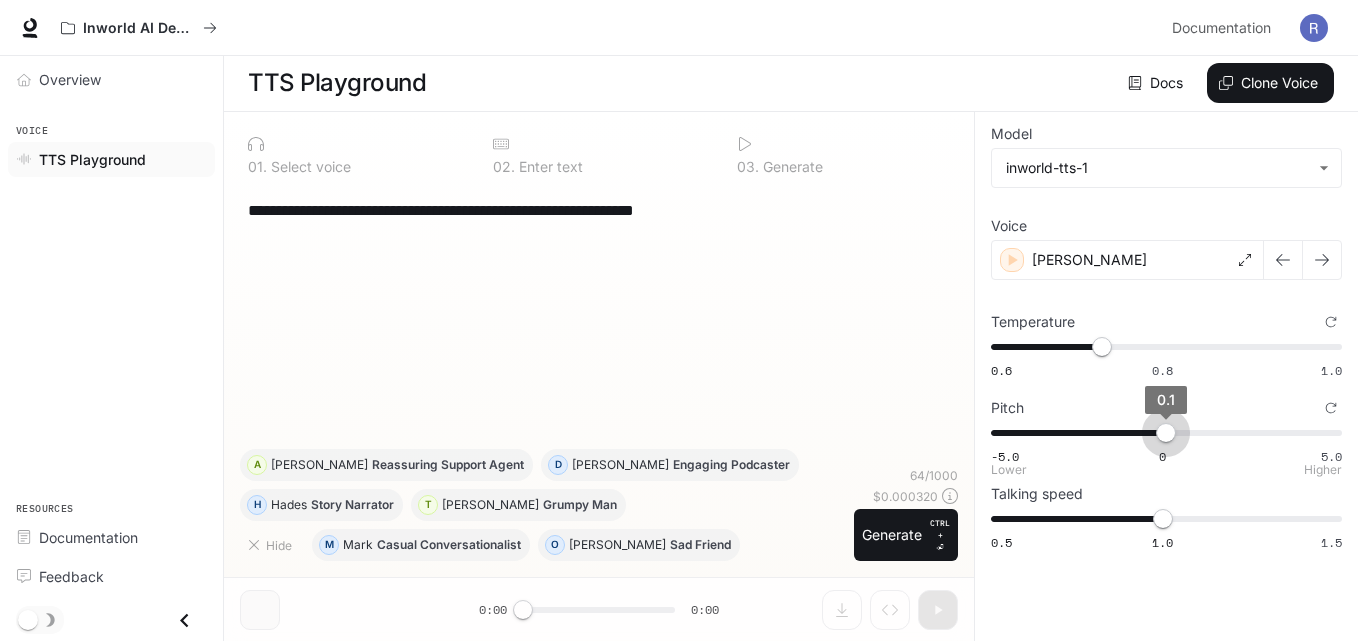 drag, startPoint x: 1290, startPoint y: 431, endPoint x: 1165, endPoint y: 439, distance: 125.25574 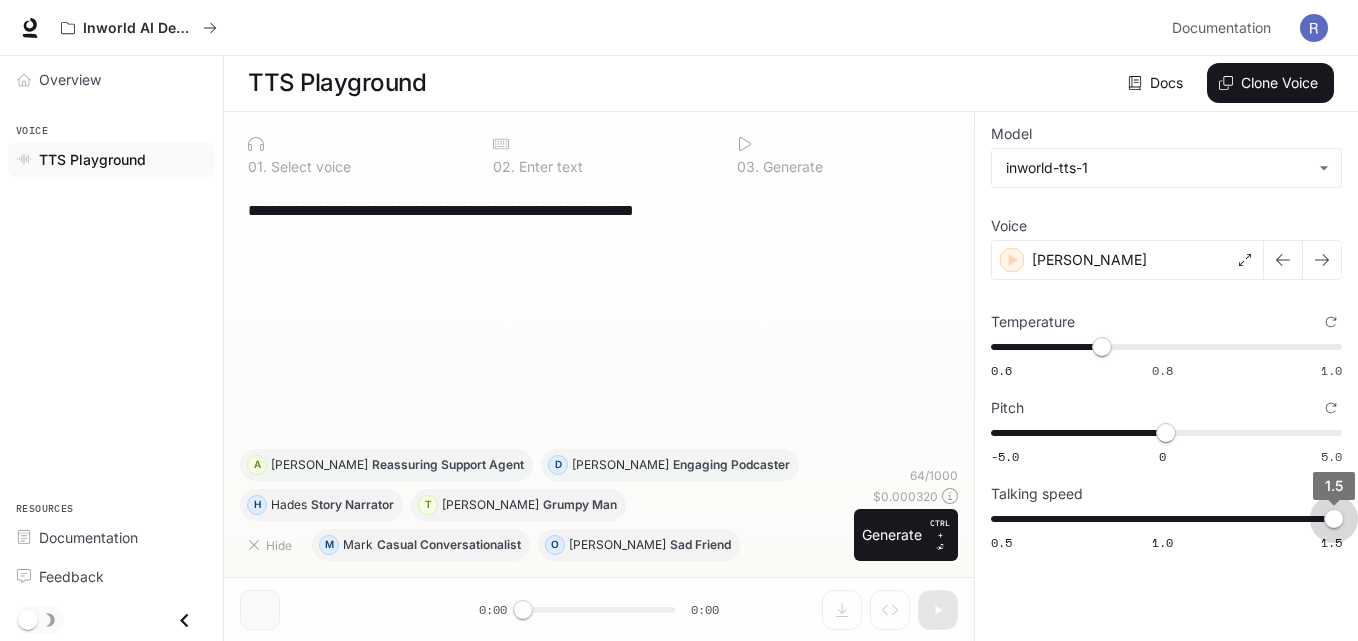 drag, startPoint x: 1164, startPoint y: 520, endPoint x: 1365, endPoint y: 501, distance: 201.89601 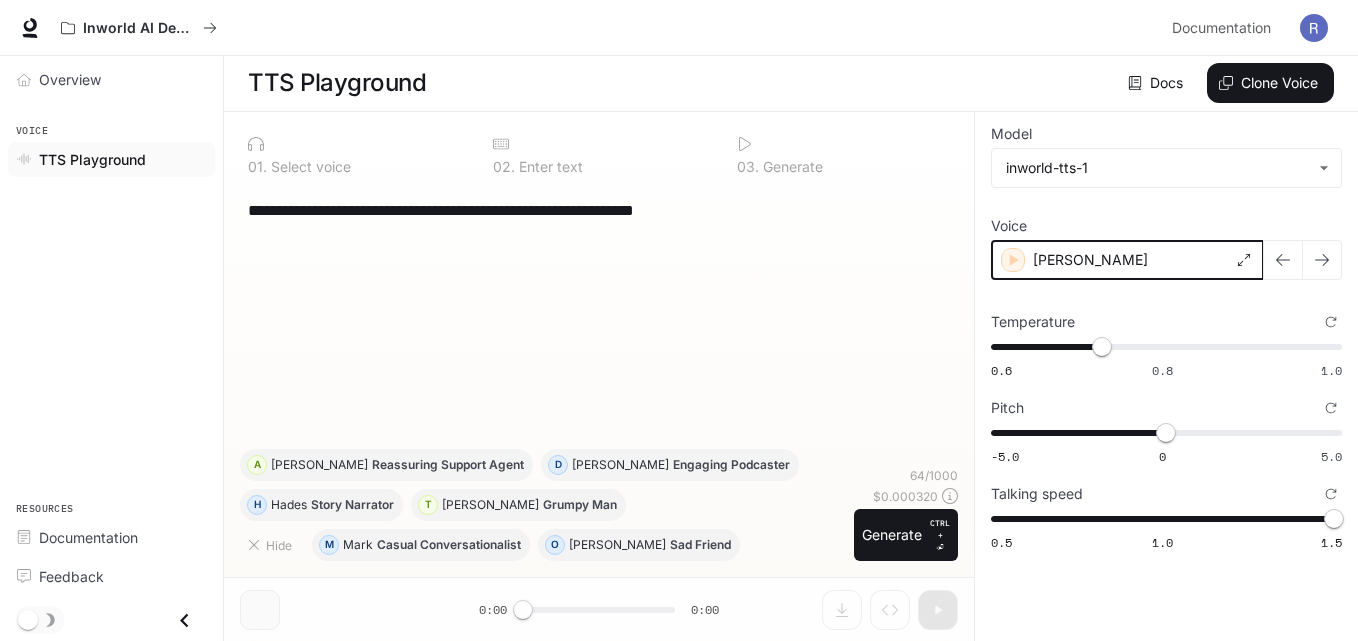 click 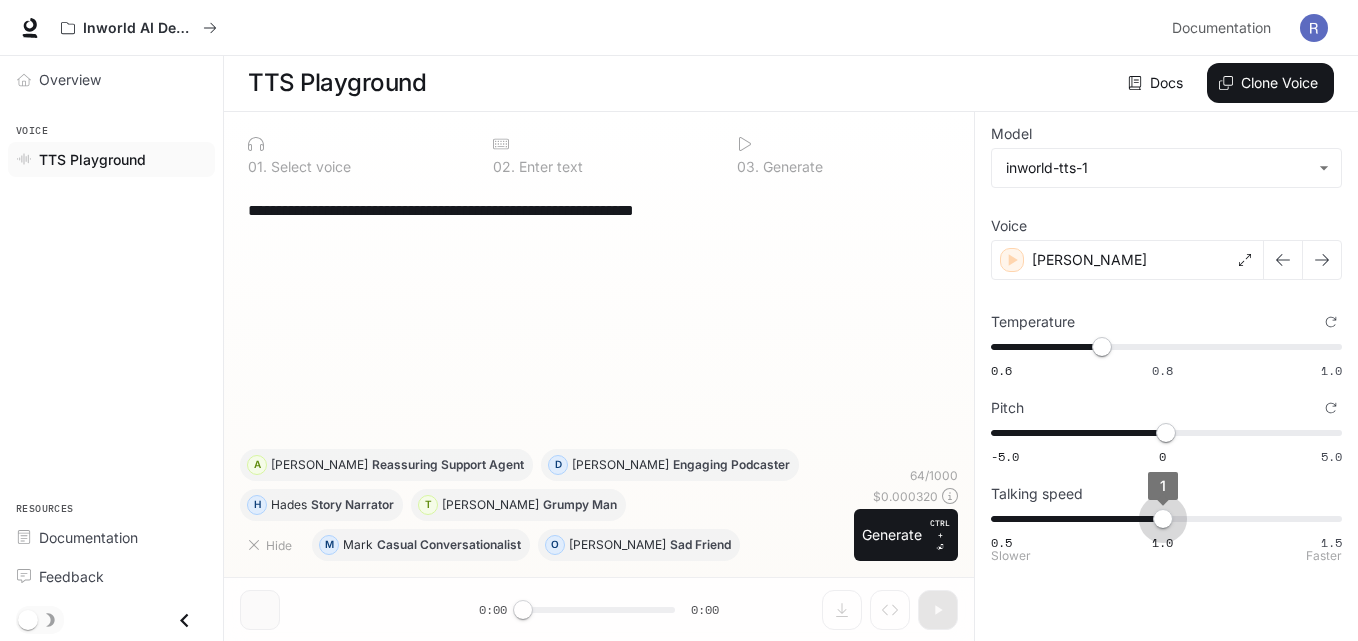 drag, startPoint x: 1340, startPoint y: 517, endPoint x: 1182, endPoint y: 524, distance: 158.15498 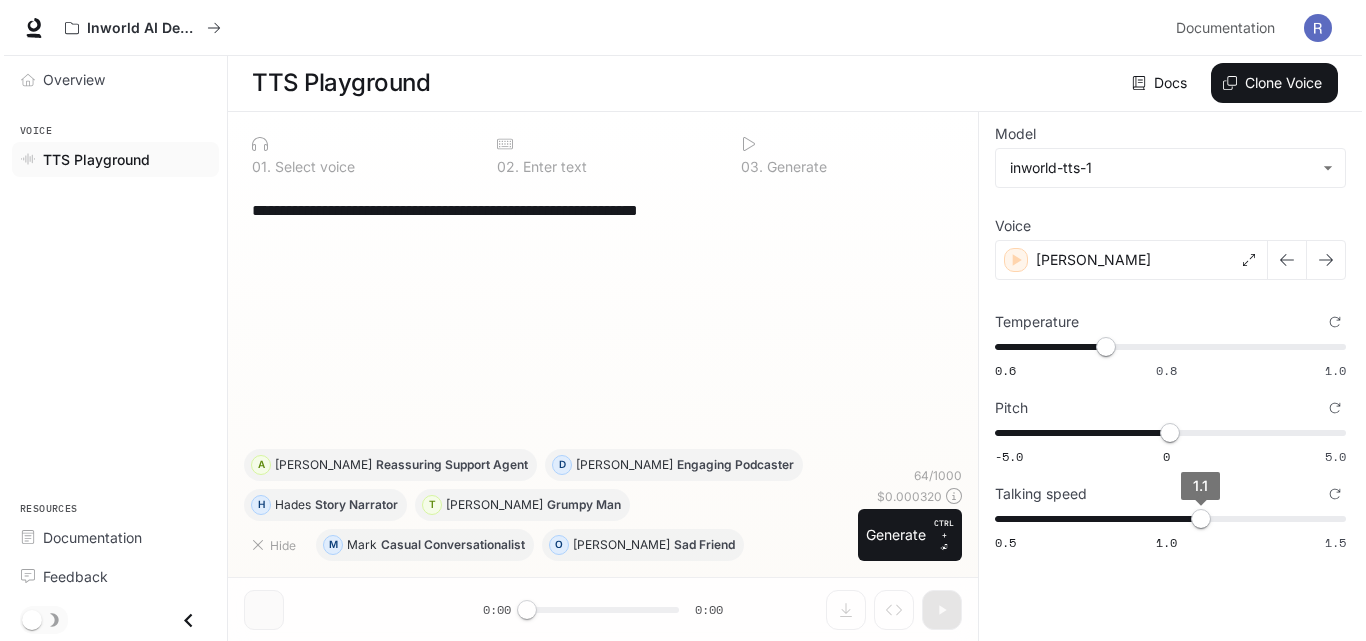 scroll, scrollTop: 0, scrollLeft: 0, axis: both 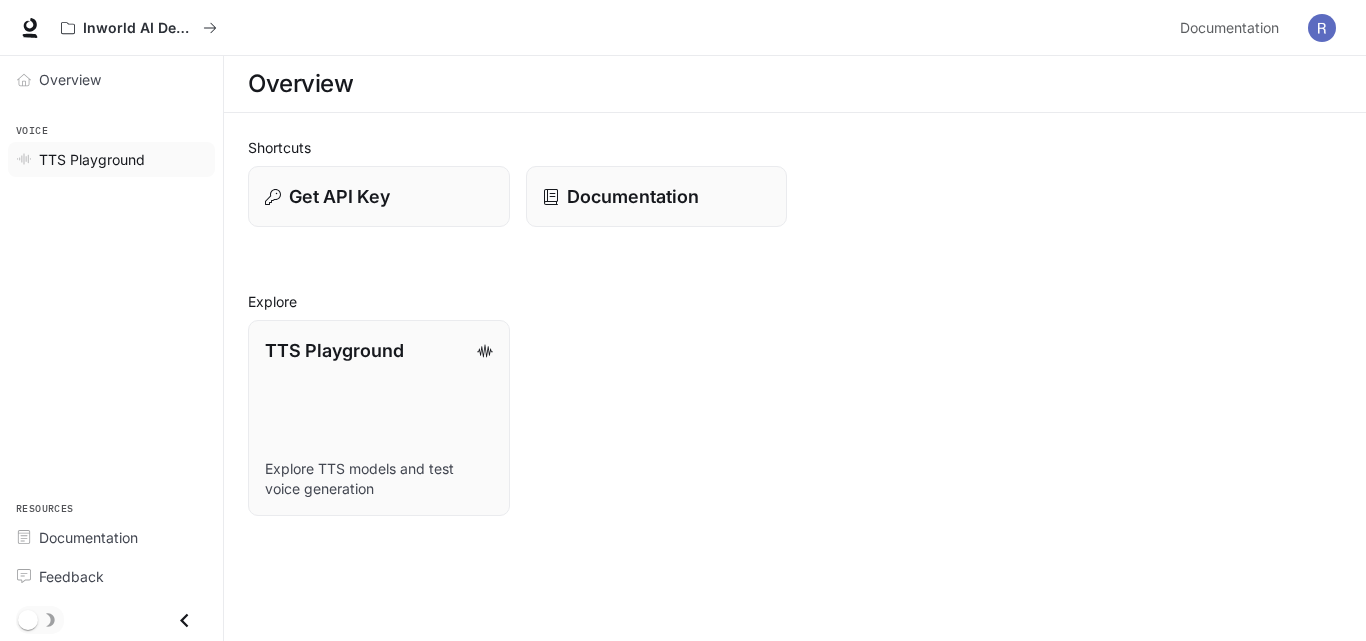 click on "TTS Playground" at bounding box center [92, 159] 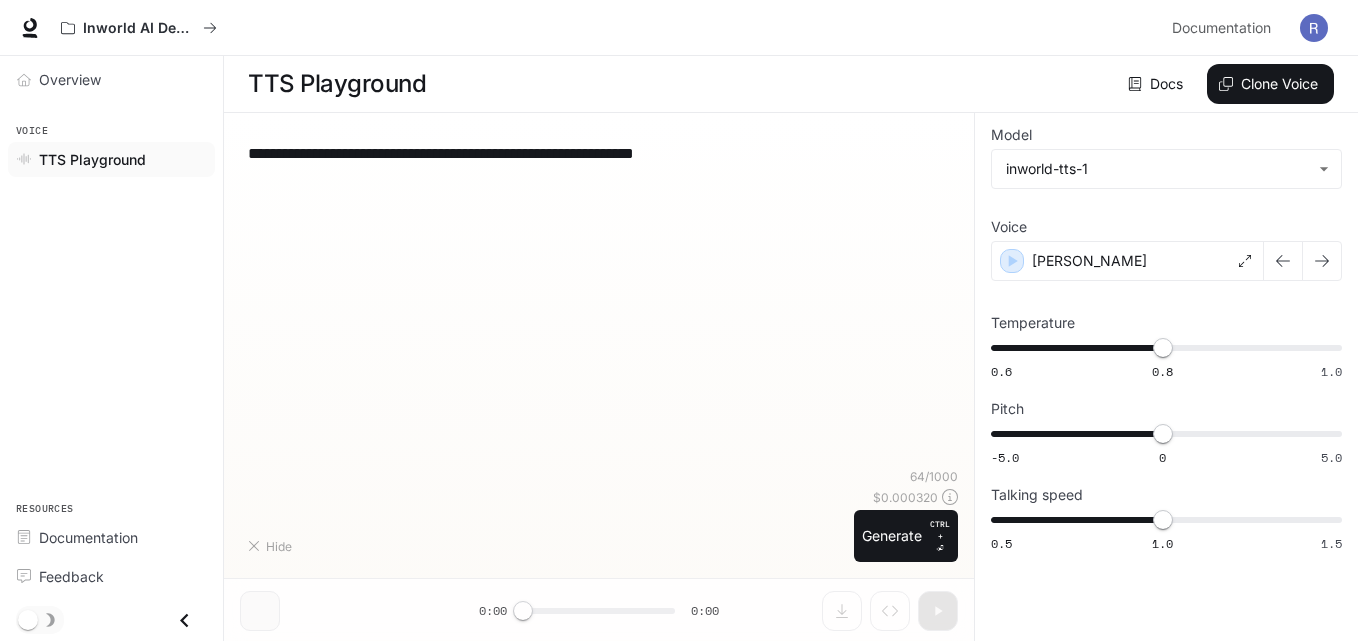 type on "****" 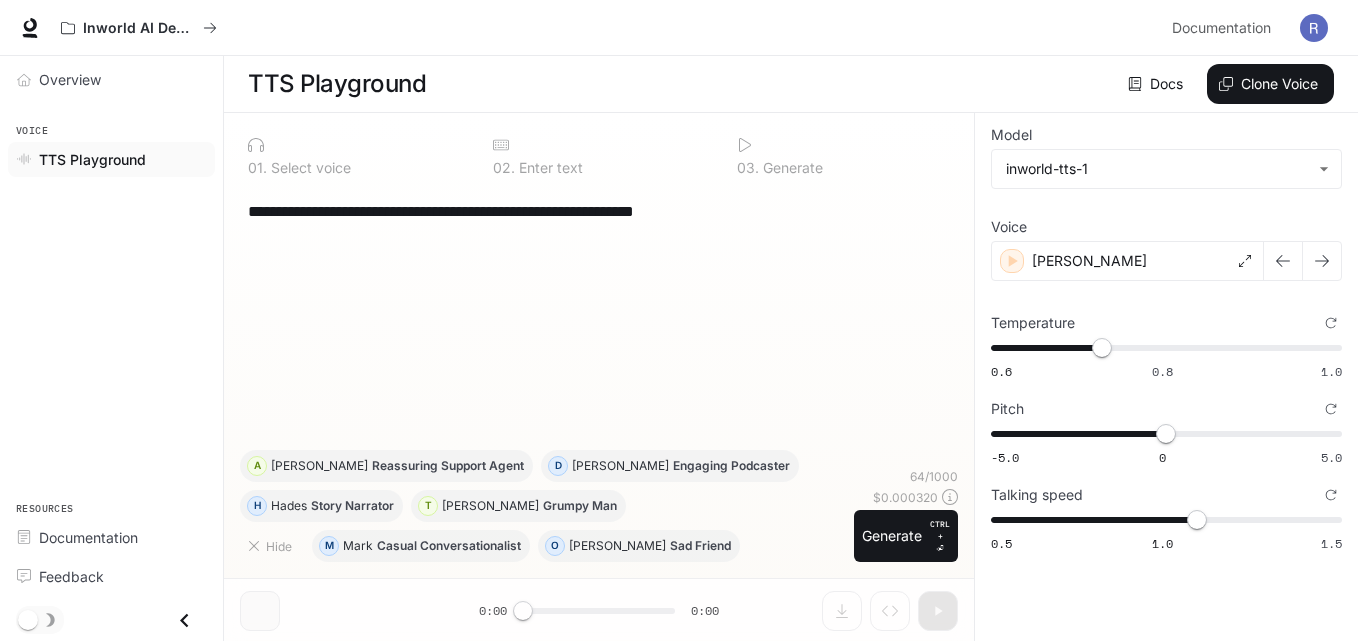 drag, startPoint x: 524, startPoint y: 612, endPoint x: 703, endPoint y: 606, distance: 179.10052 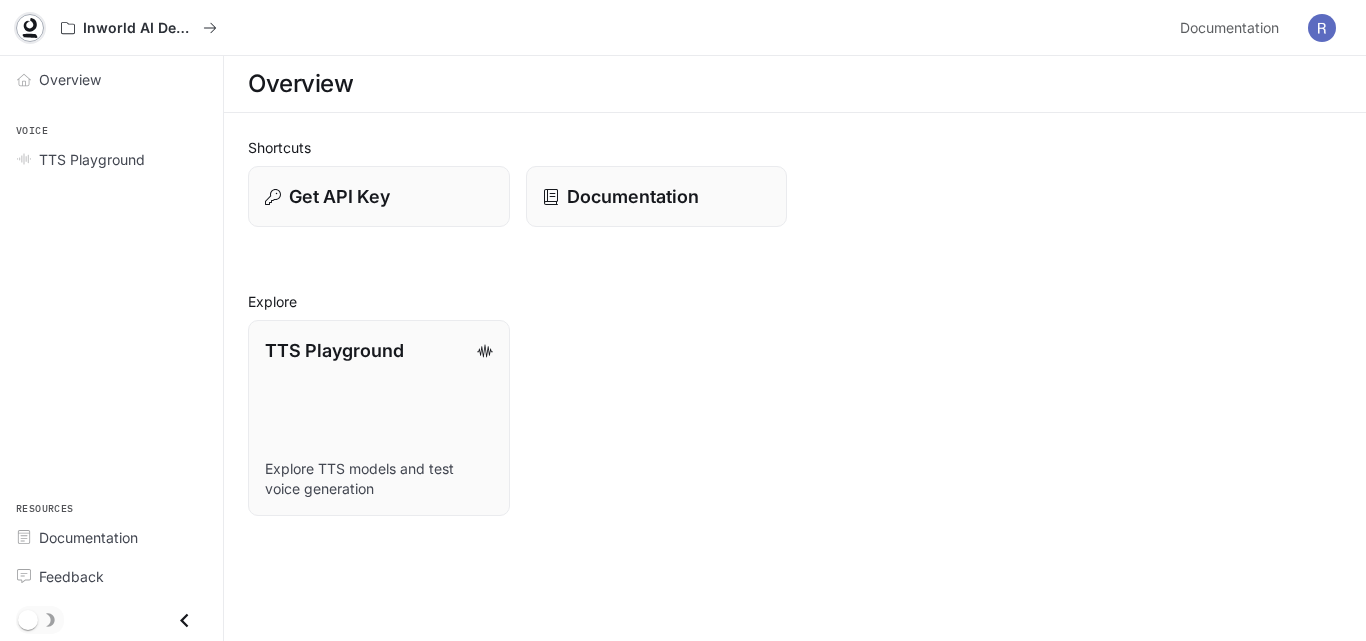 click 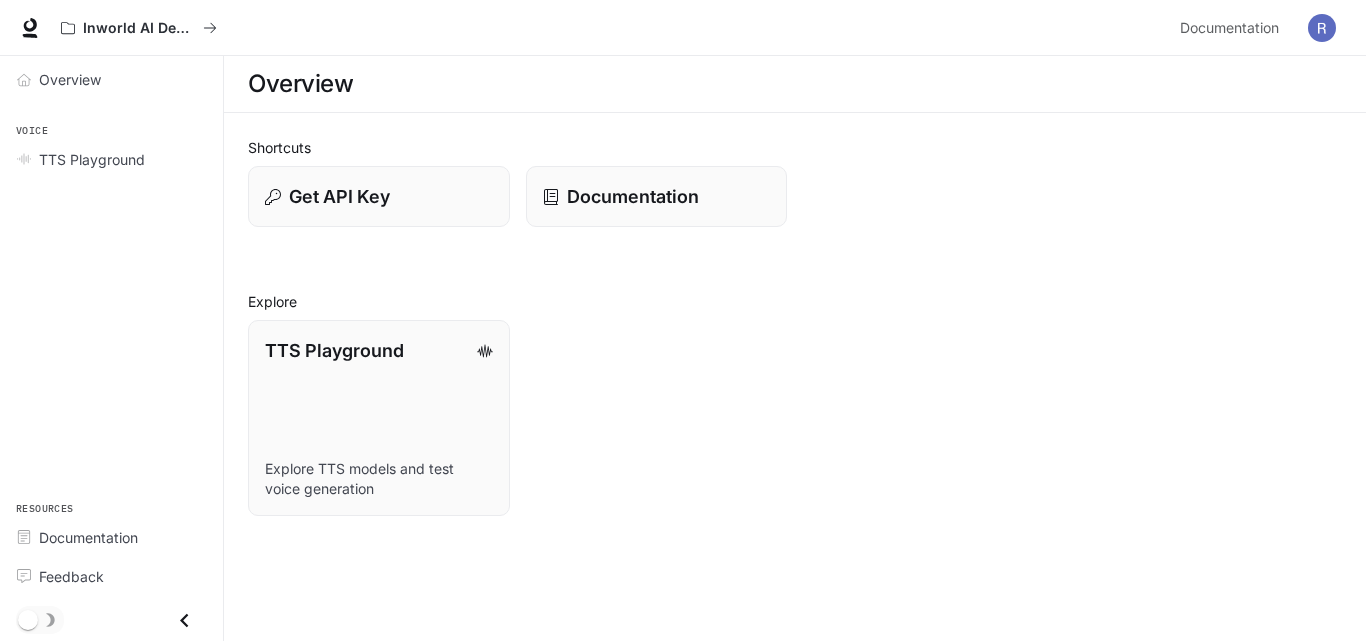 scroll, scrollTop: 0, scrollLeft: 0, axis: both 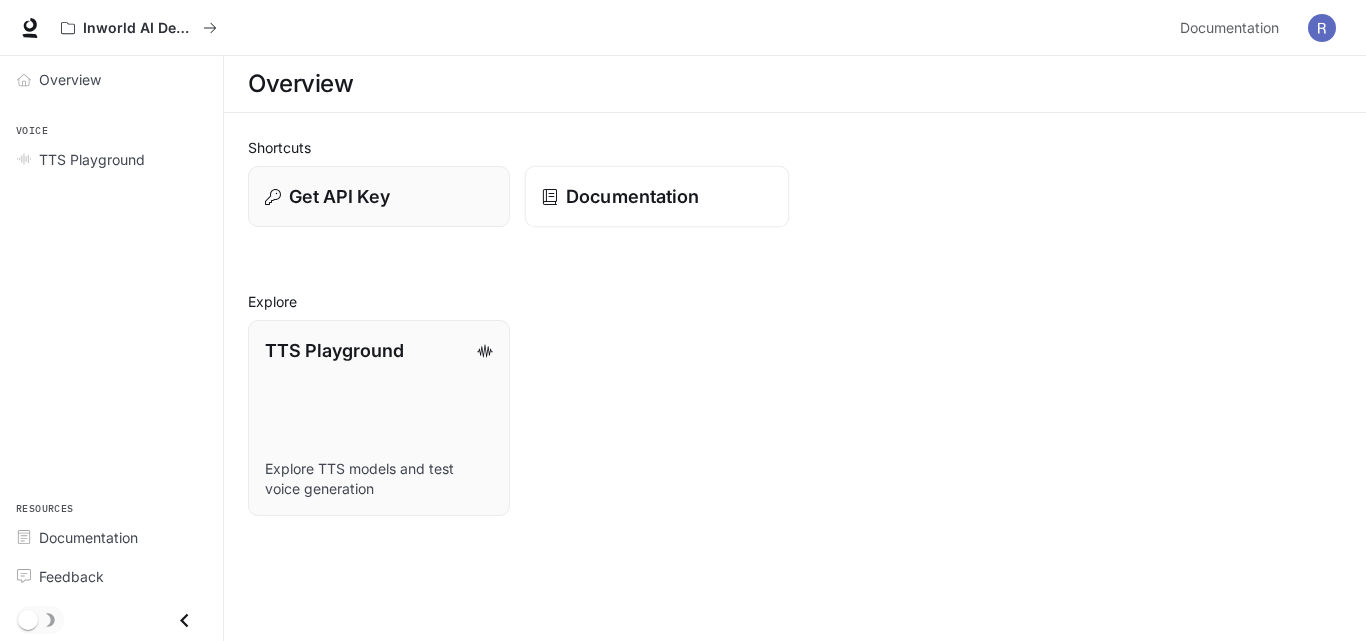 click on "Documentation" at bounding box center [632, 196] 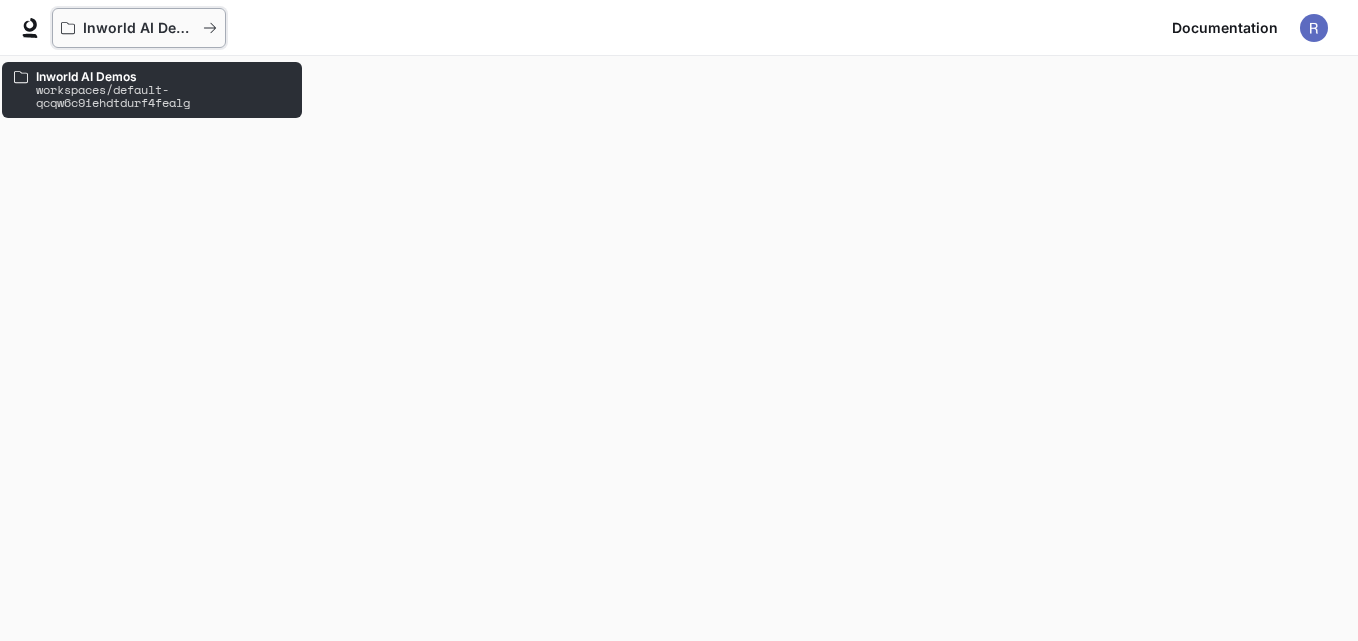 click on "Inworld AI Demos" at bounding box center [139, 28] 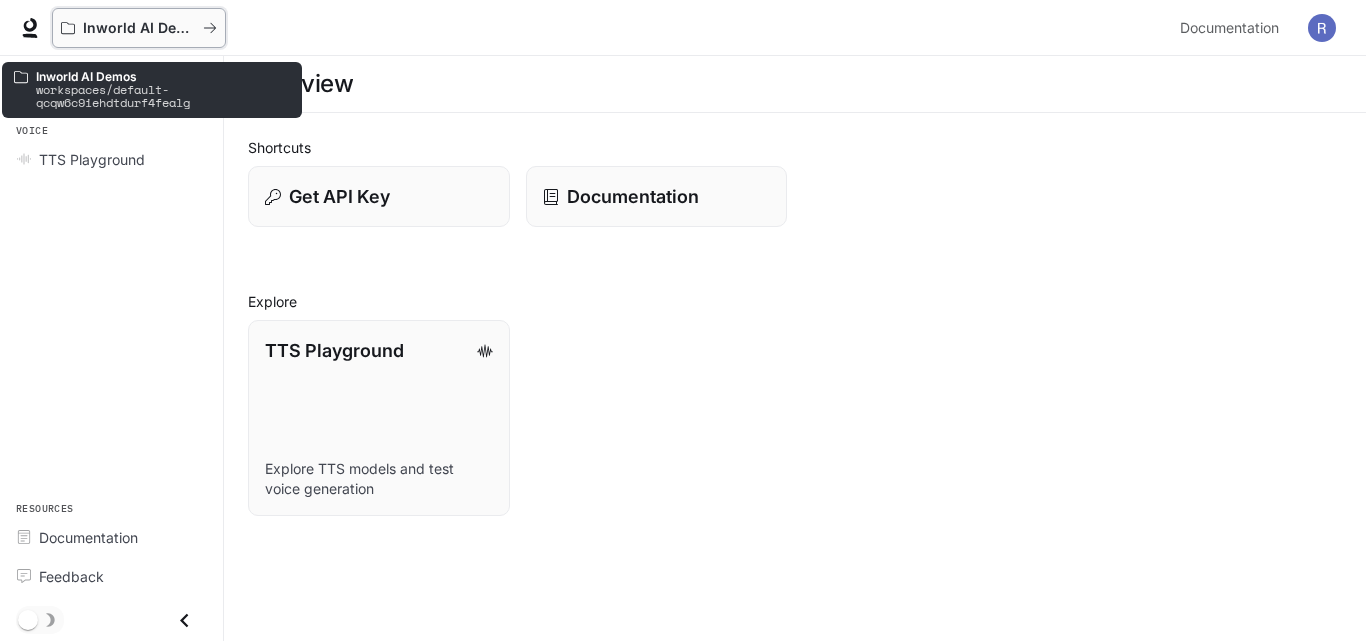 click on "Inworld AI Demos" at bounding box center (132, 28) 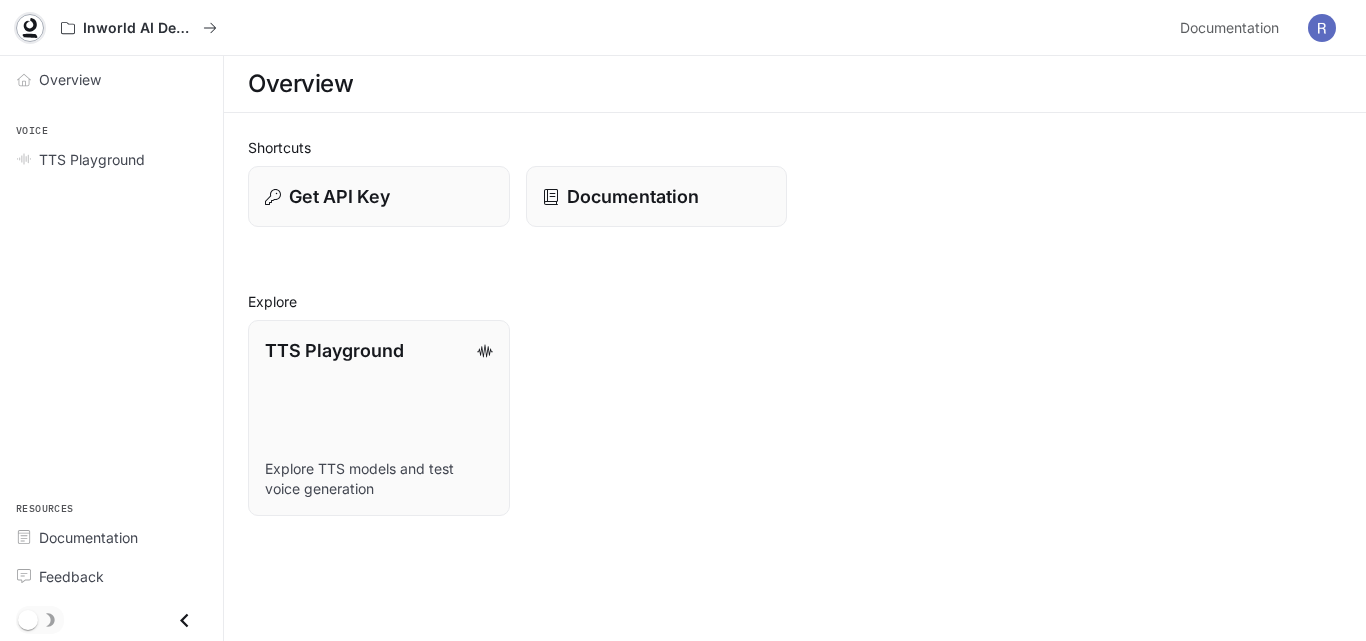 click 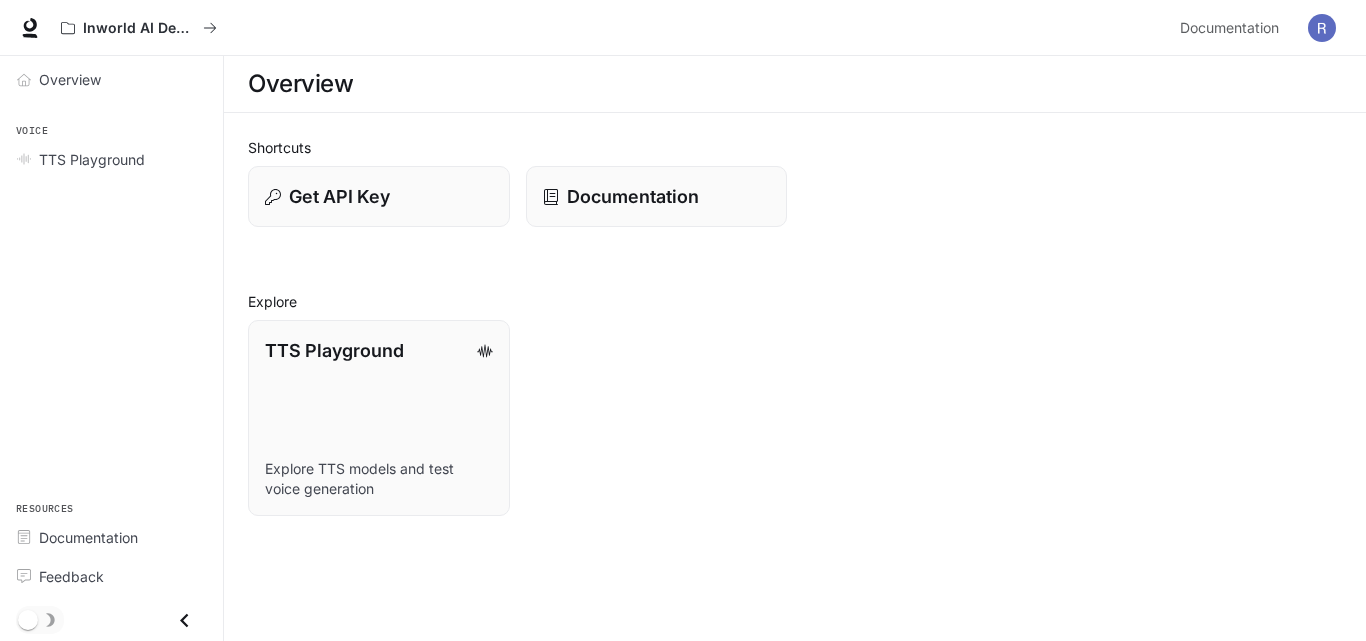 scroll, scrollTop: 0, scrollLeft: 0, axis: both 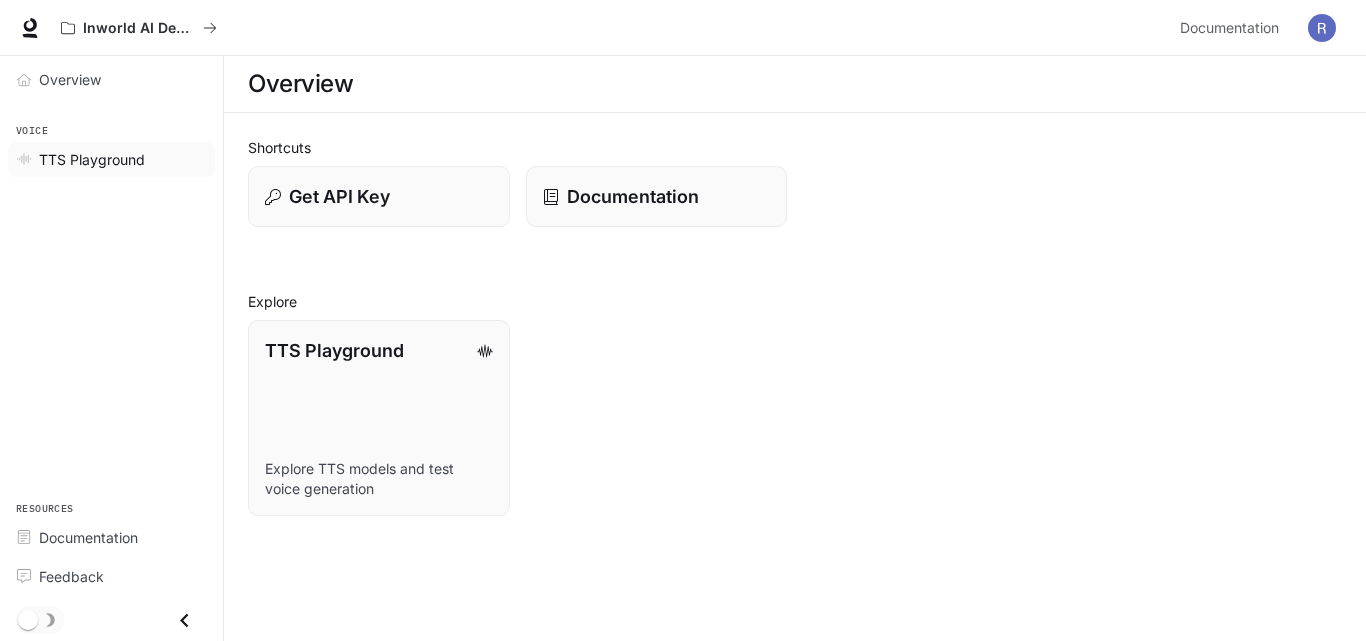 click on "TTS Playground" at bounding box center [122, 159] 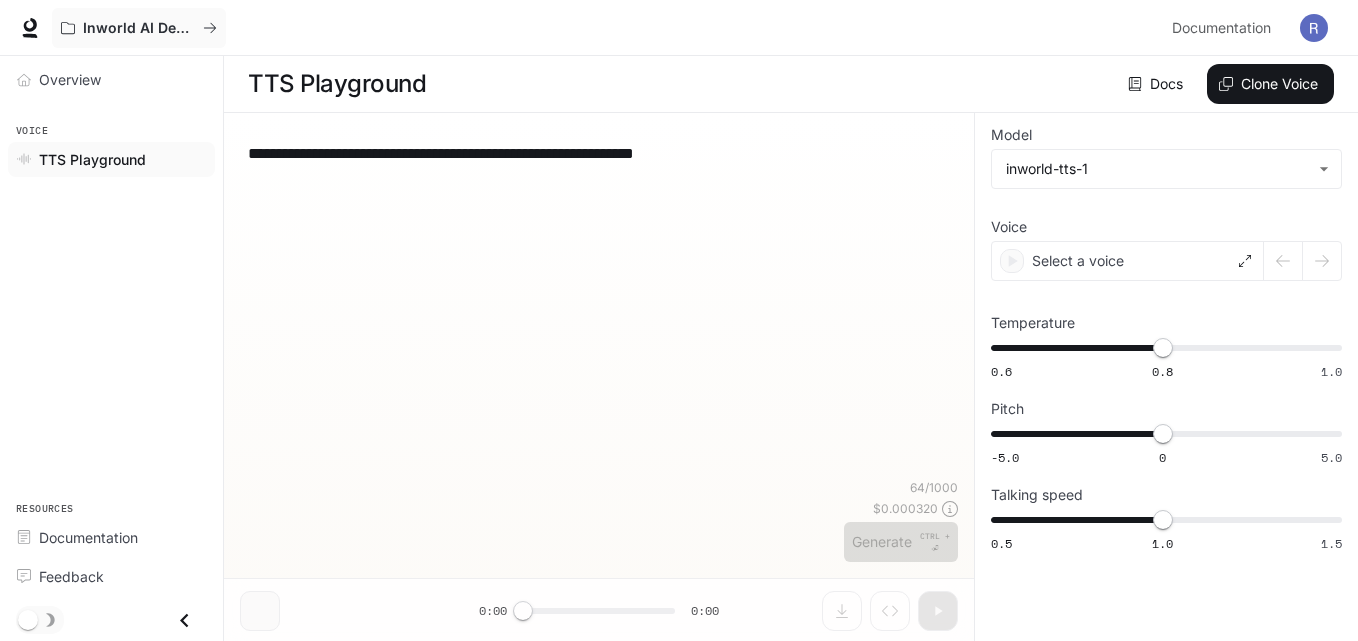 type on "****" 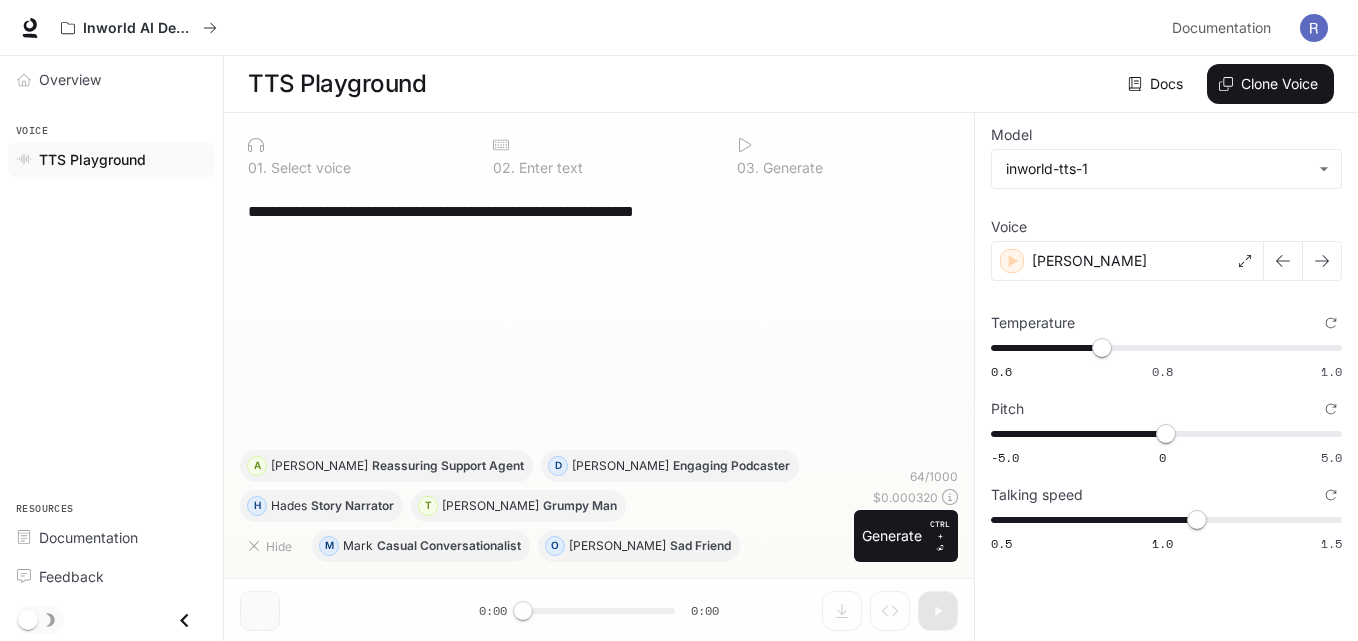 scroll, scrollTop: 1, scrollLeft: 0, axis: vertical 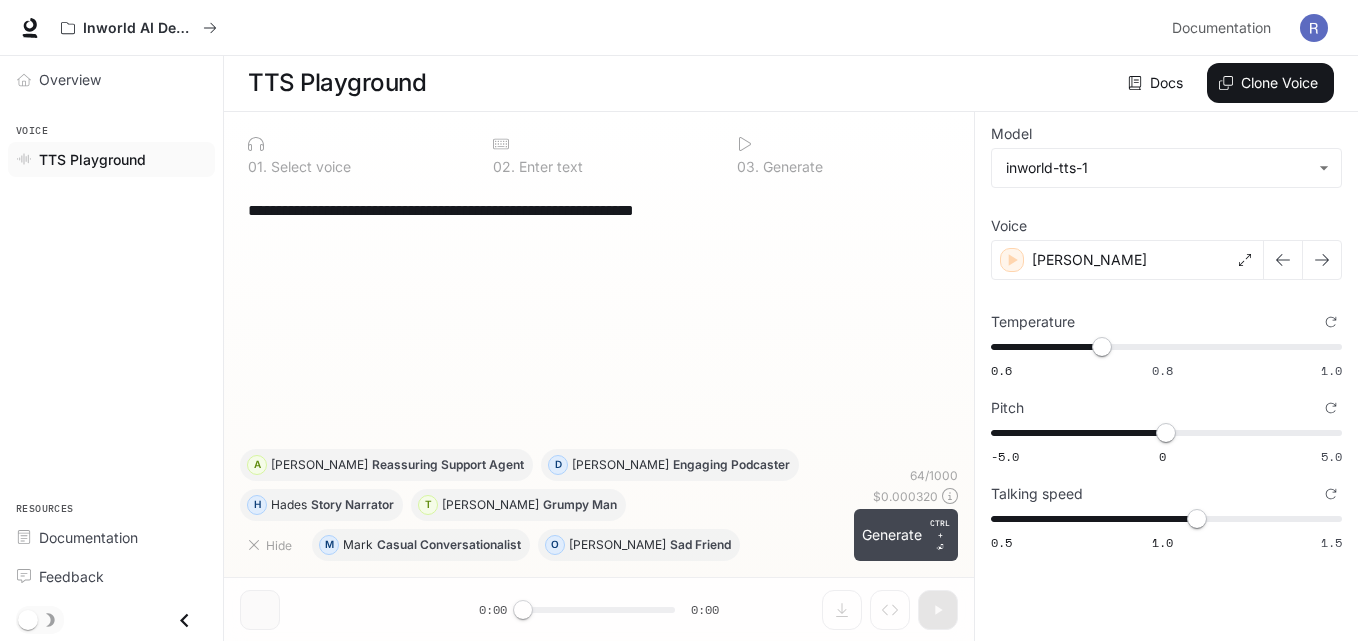 click on "Generate CTRL +  ⏎" at bounding box center (906, 535) 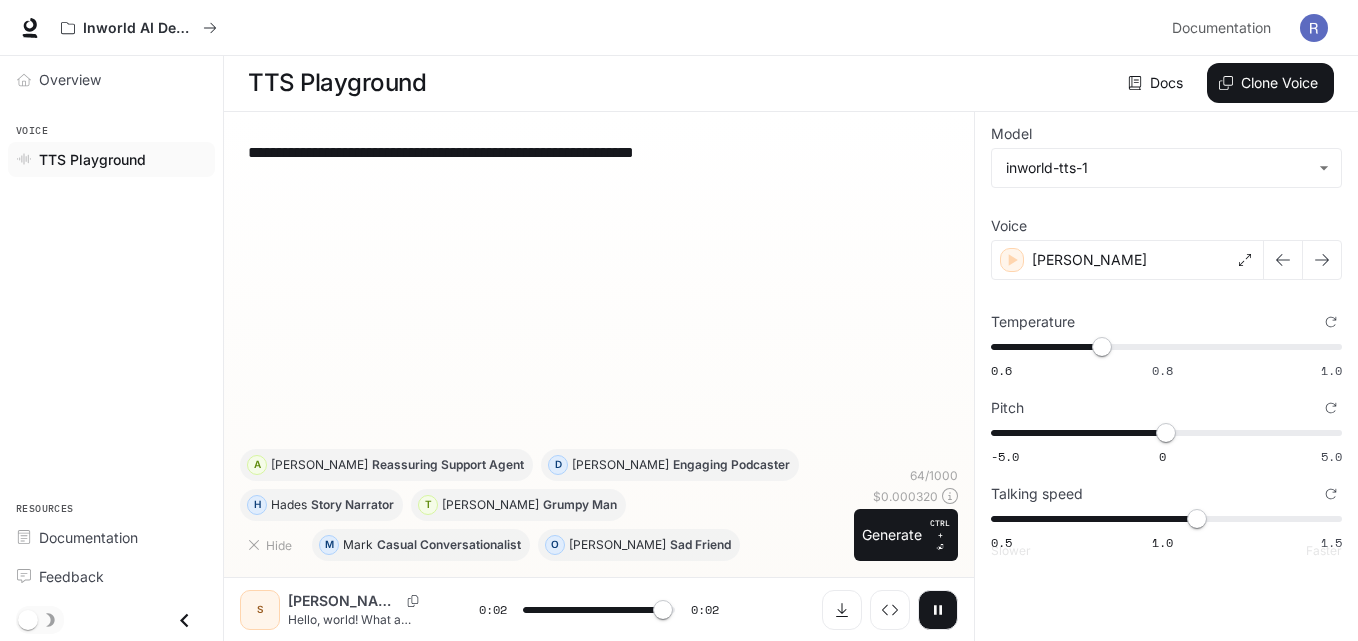 type on "*" 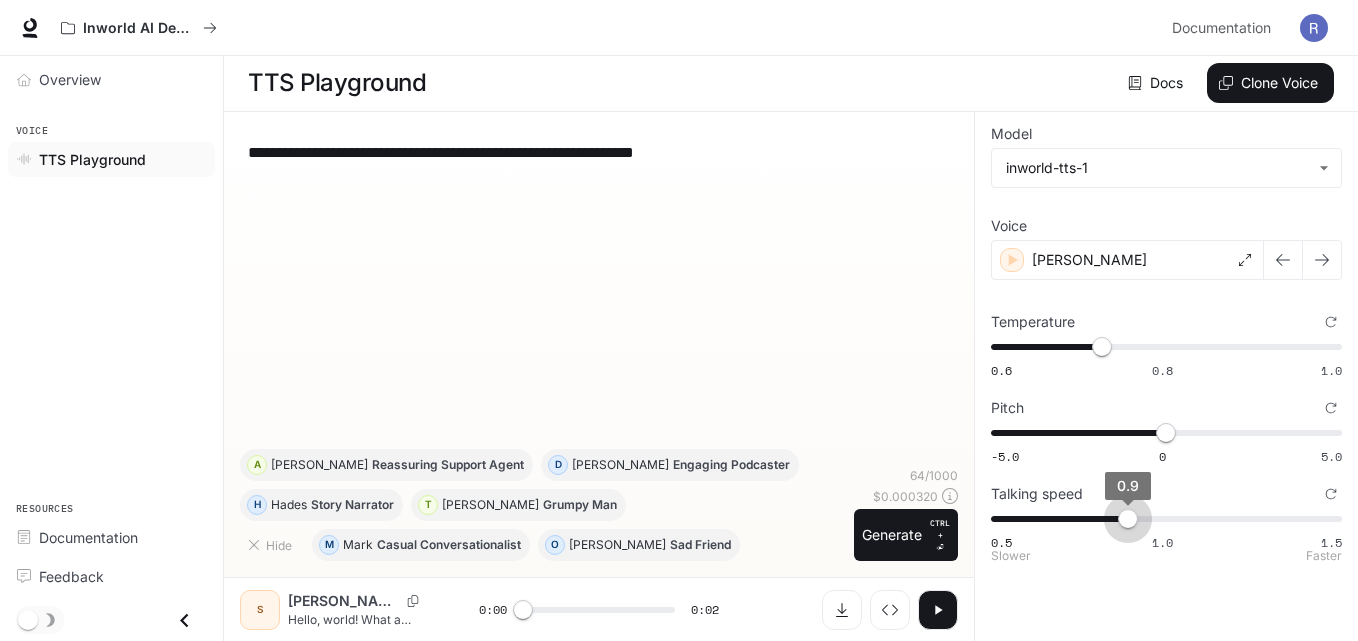 type on "***" 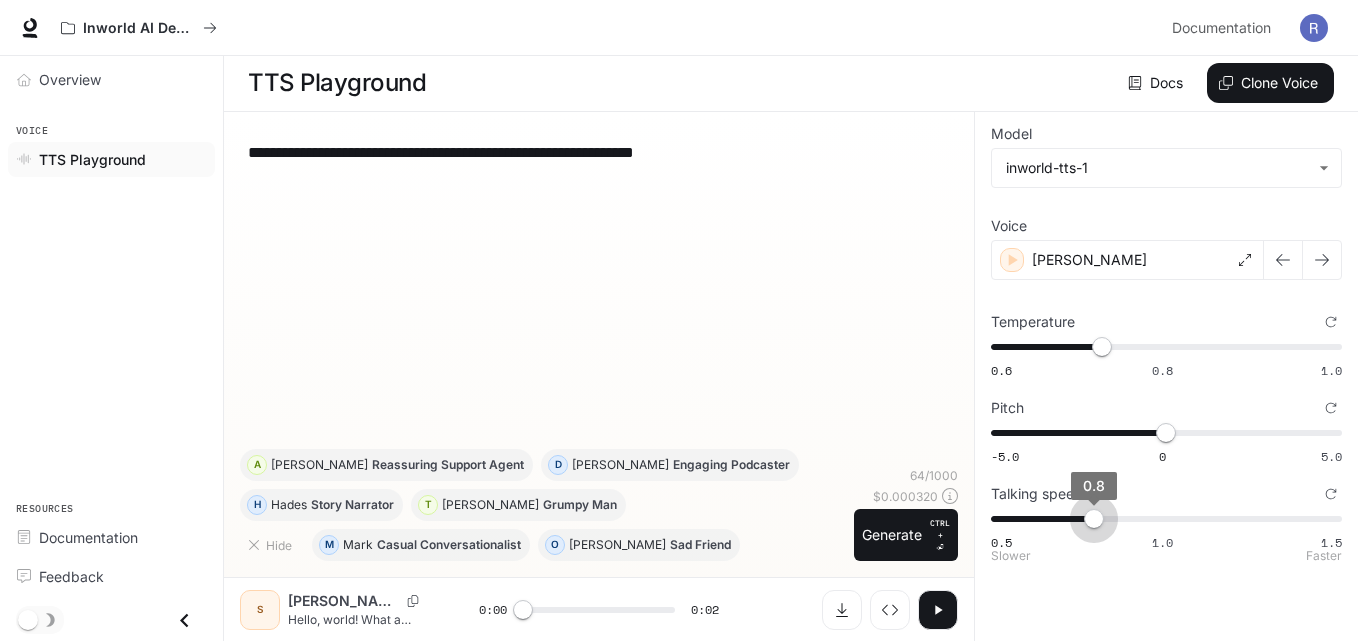 drag, startPoint x: 1193, startPoint y: 526, endPoint x: 1103, endPoint y: 523, distance: 90.04999 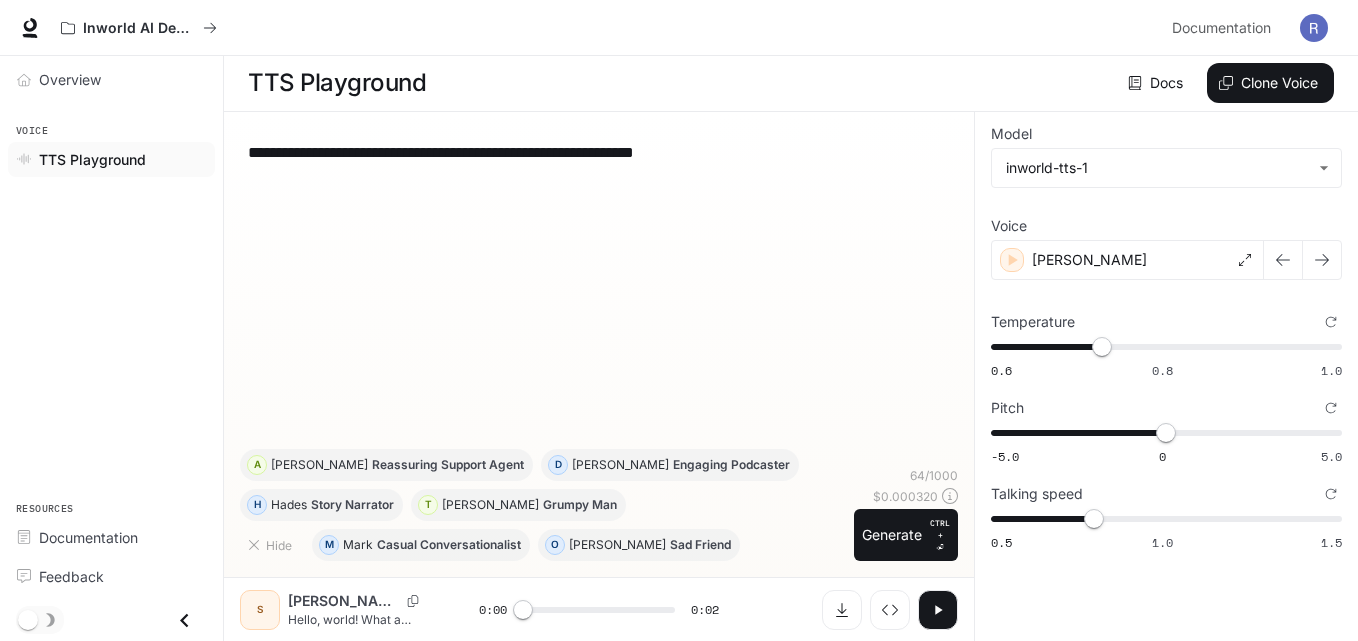 click 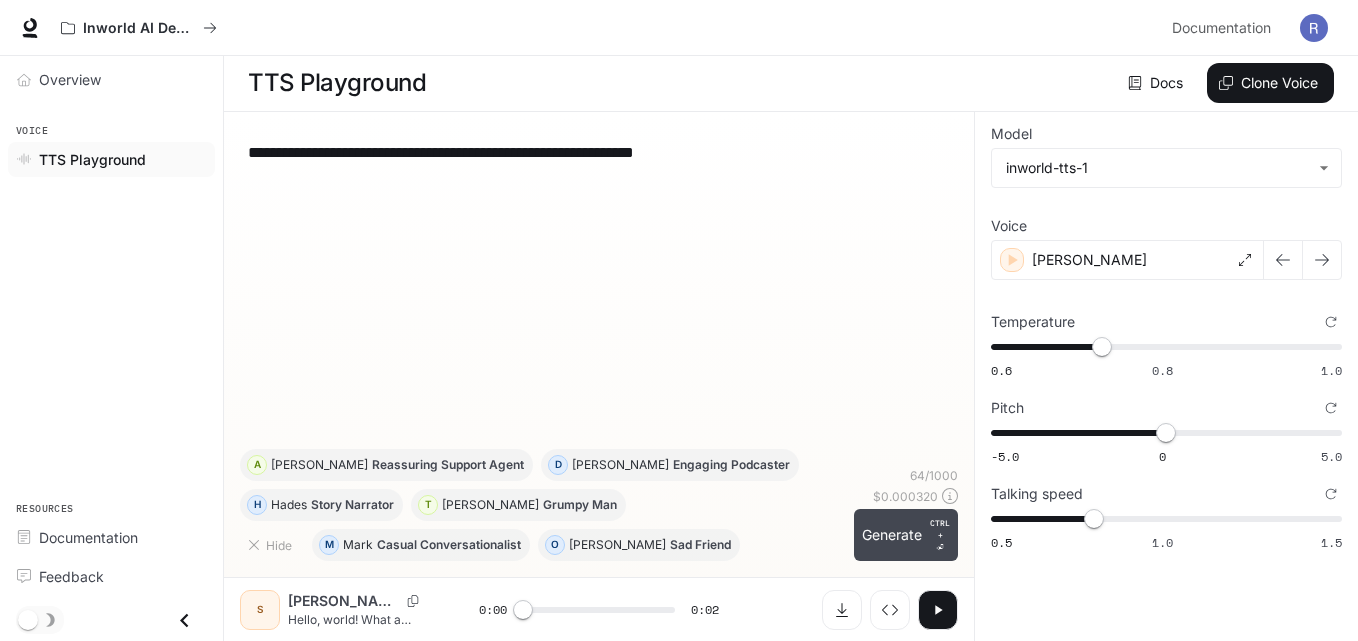 click on "CTRL +" at bounding box center (940, 529) 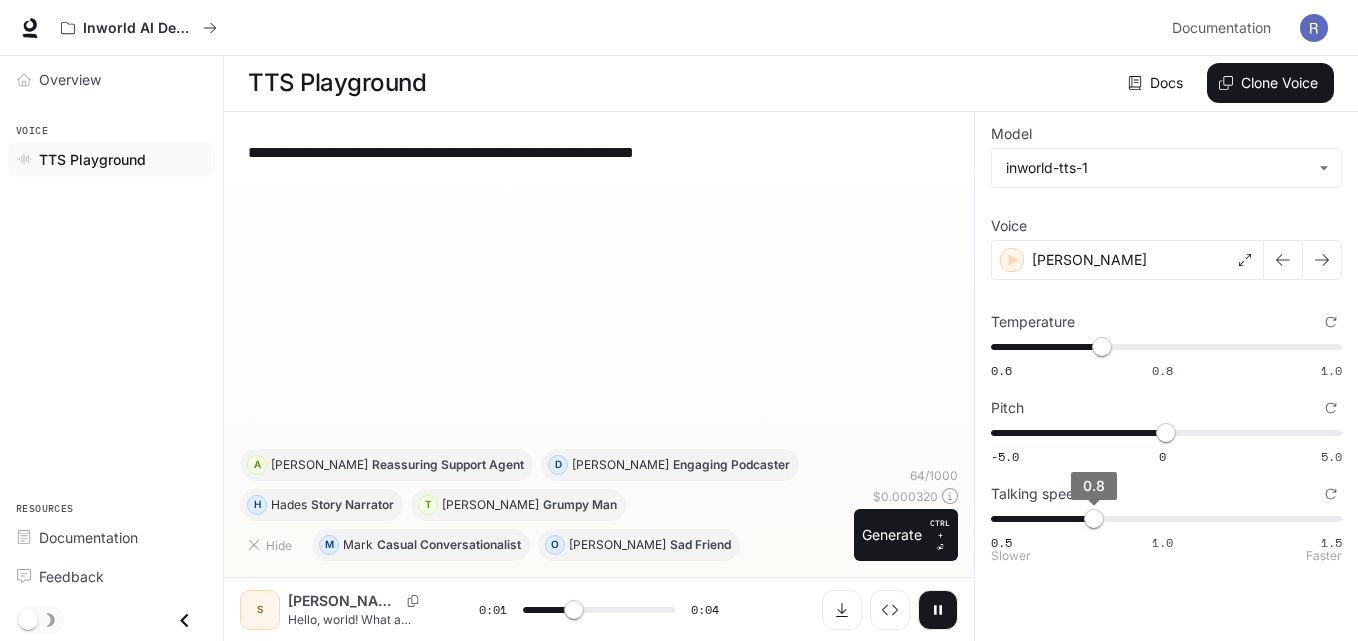type on "***" 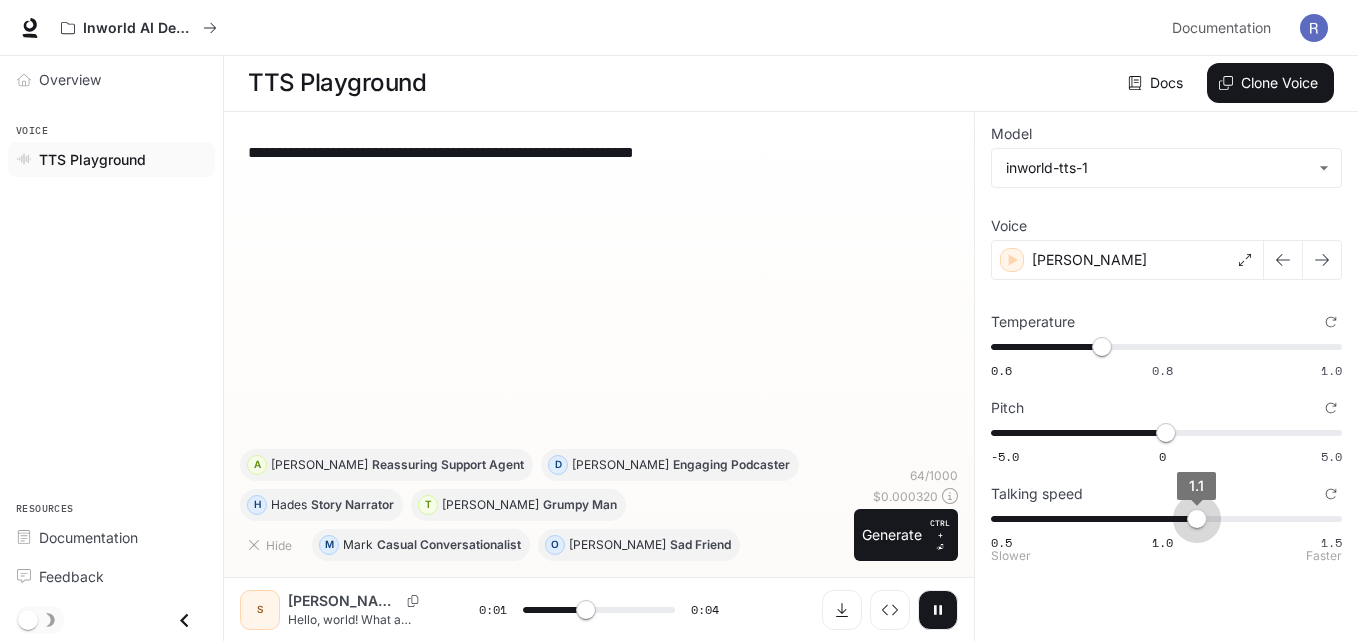 type on "***" 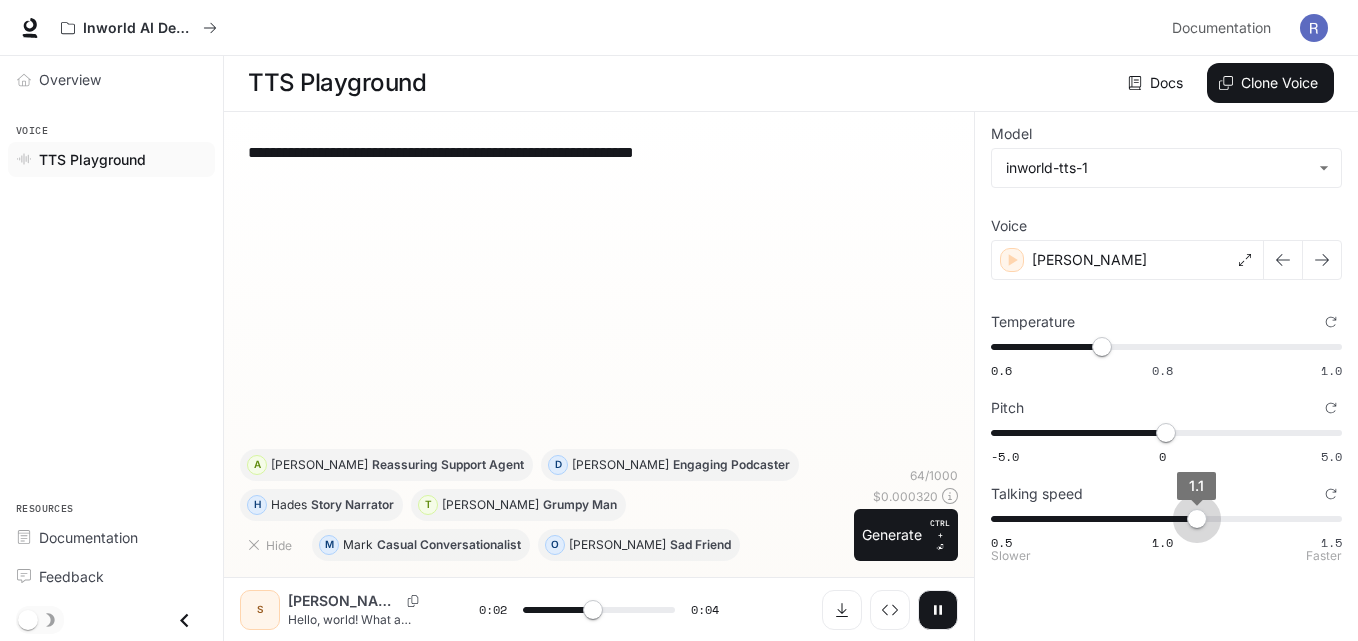 type on "***" 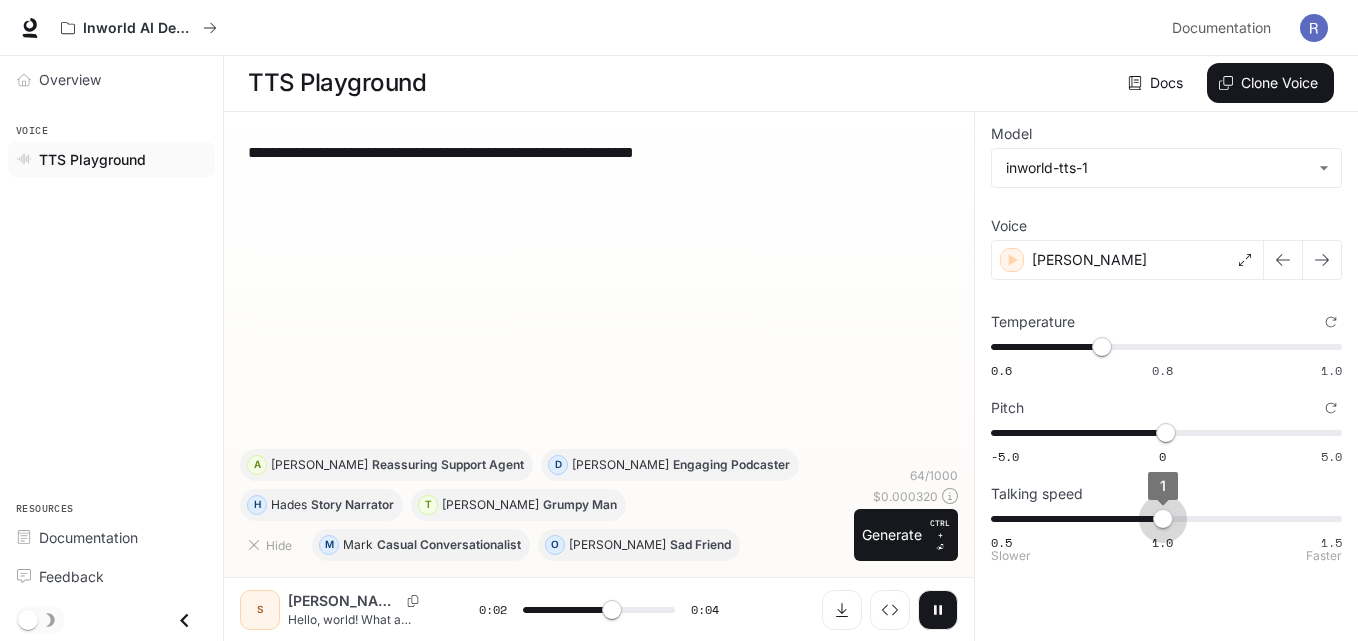 drag, startPoint x: 1180, startPoint y: 517, endPoint x: 1166, endPoint y: 518, distance: 14.035668 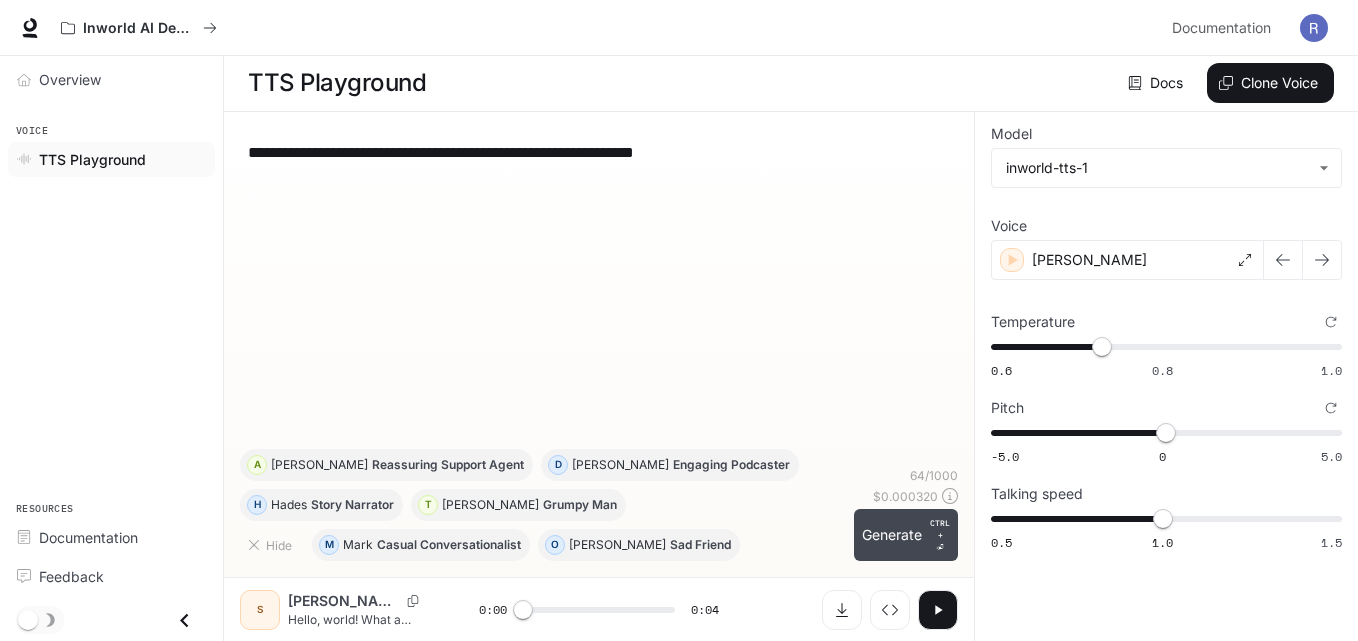 click on "Generate CTRL +  ⏎" at bounding box center [906, 535] 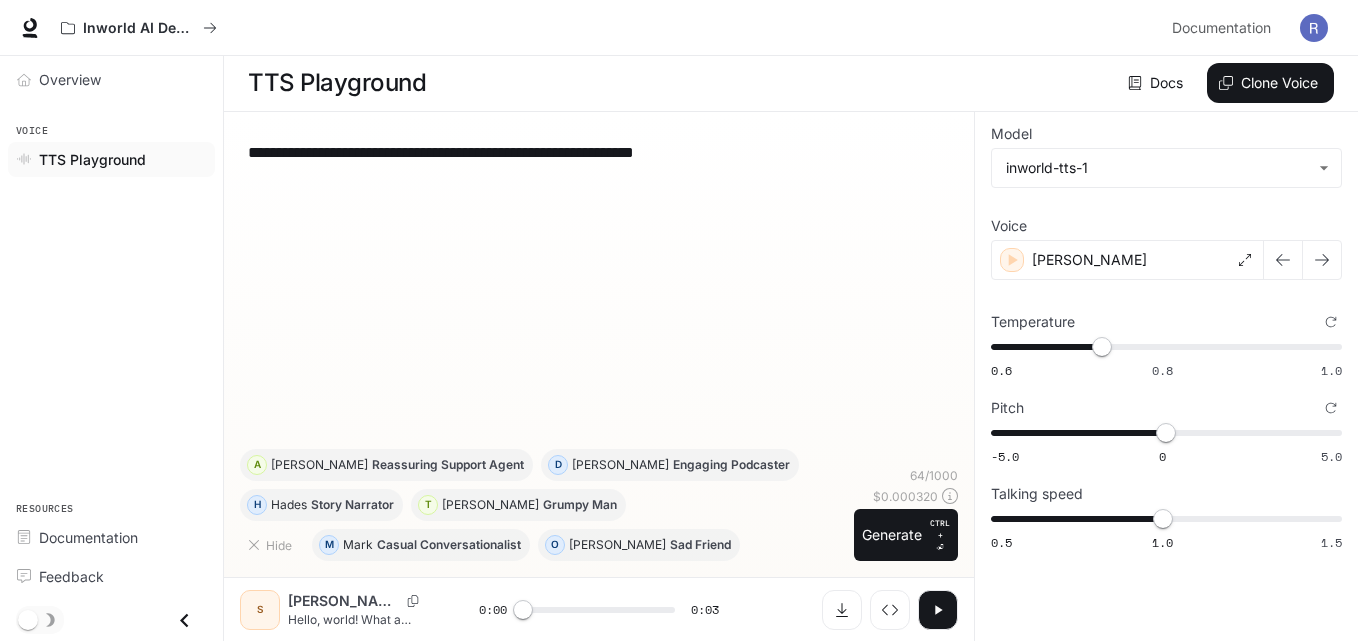 click 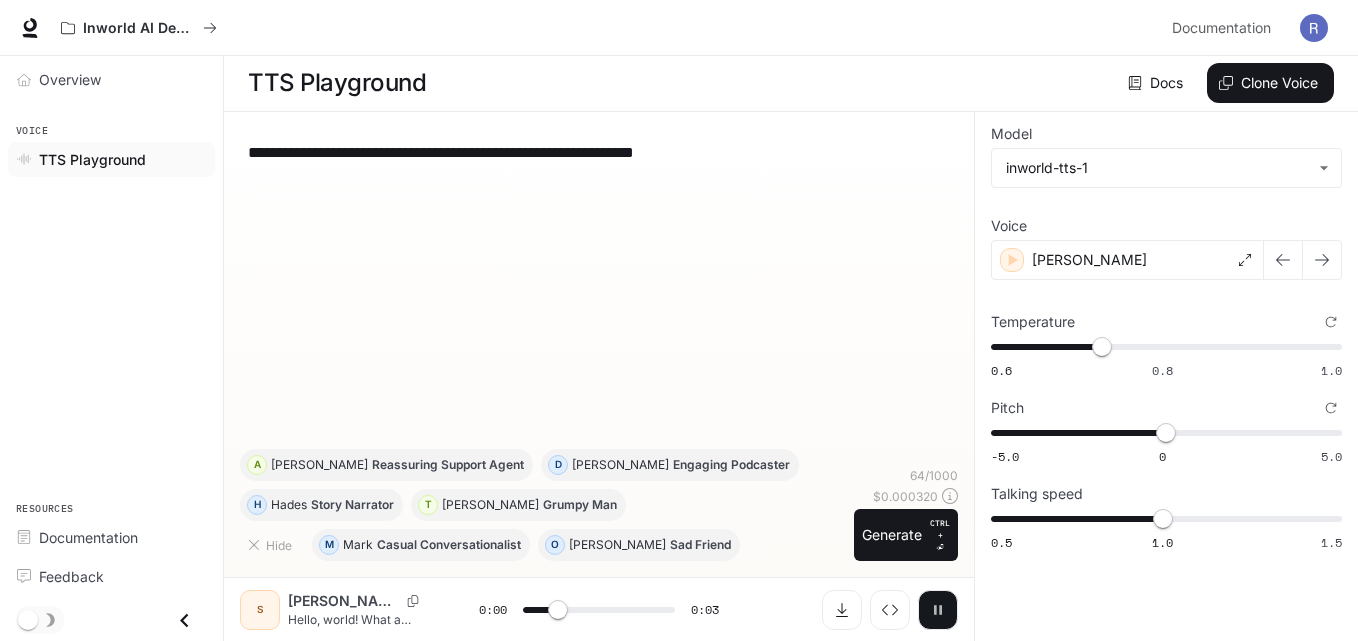 click 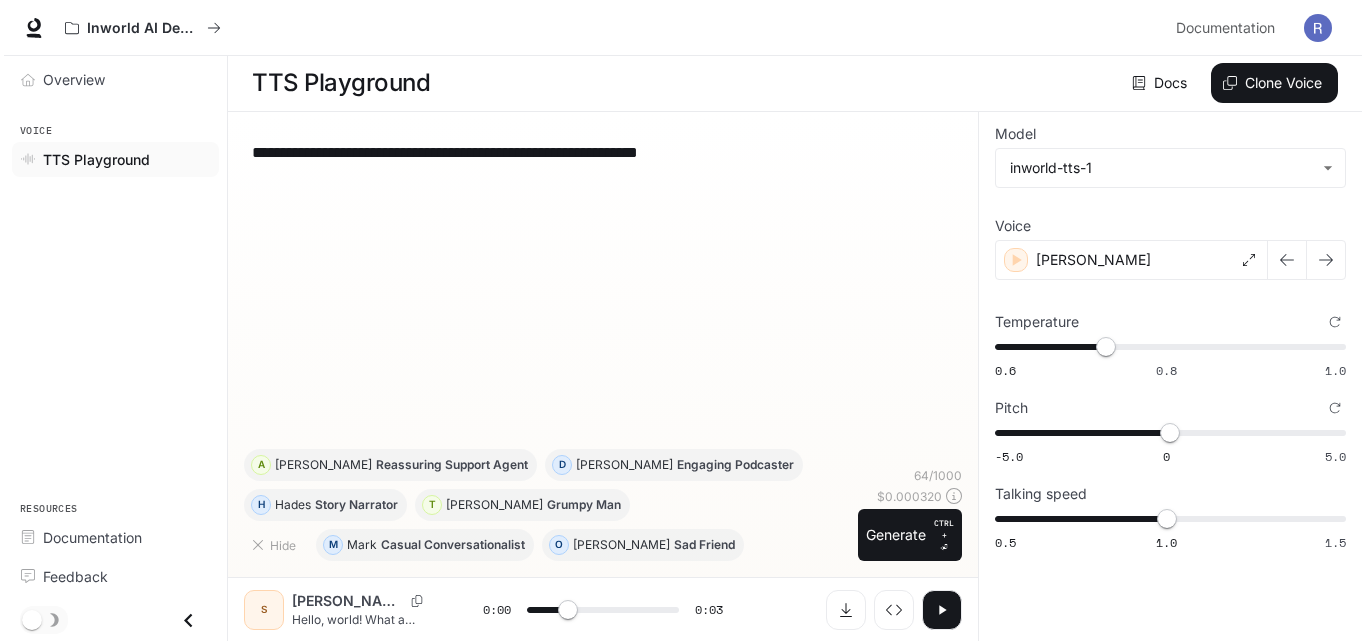 scroll, scrollTop: 0, scrollLeft: 0, axis: both 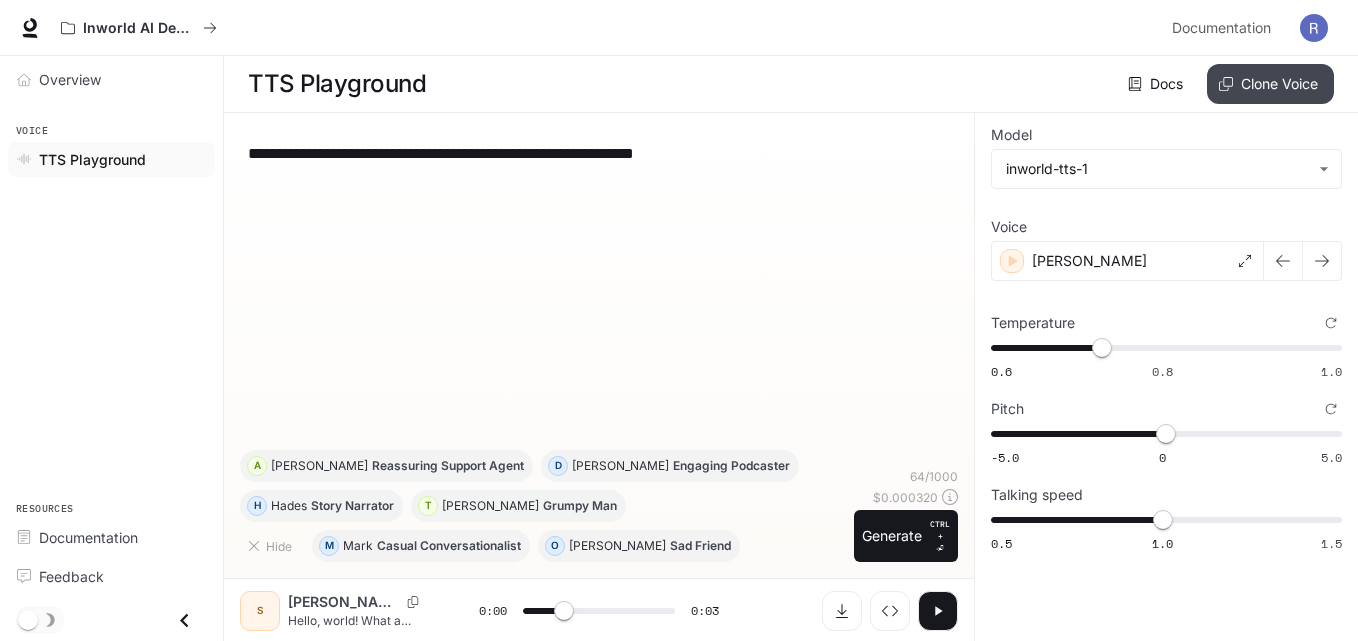 click on "Clone Voice" at bounding box center (1270, 84) 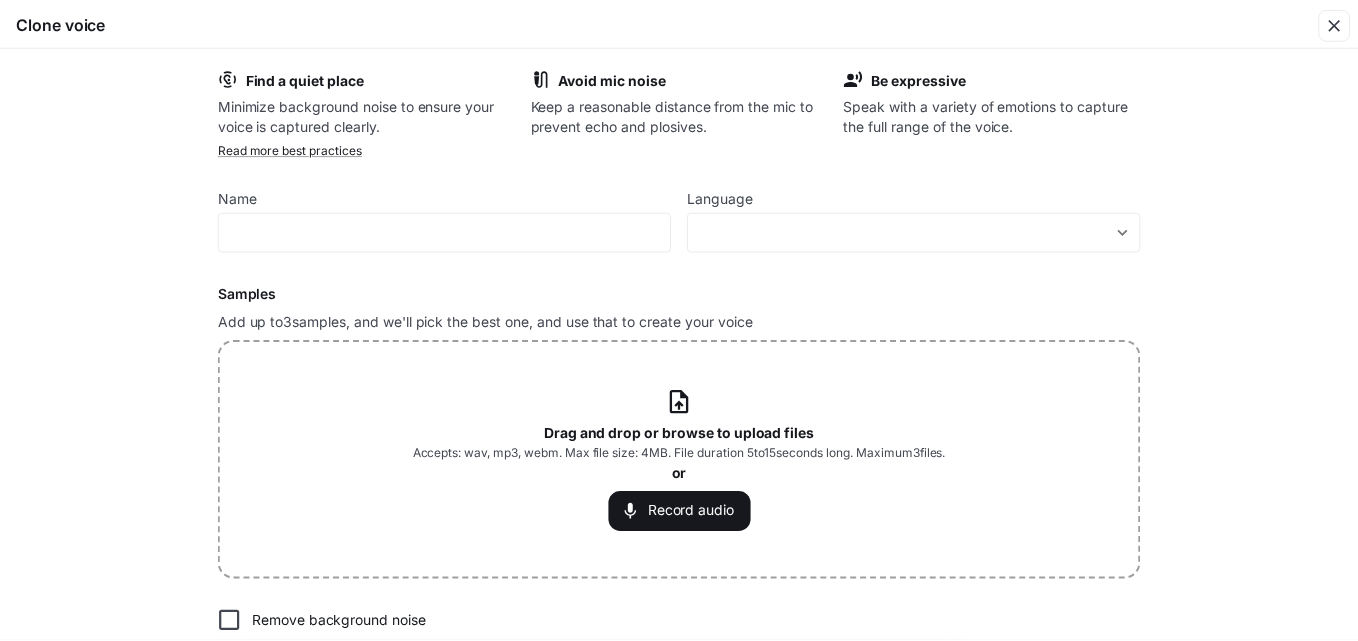 scroll, scrollTop: 0, scrollLeft: 0, axis: both 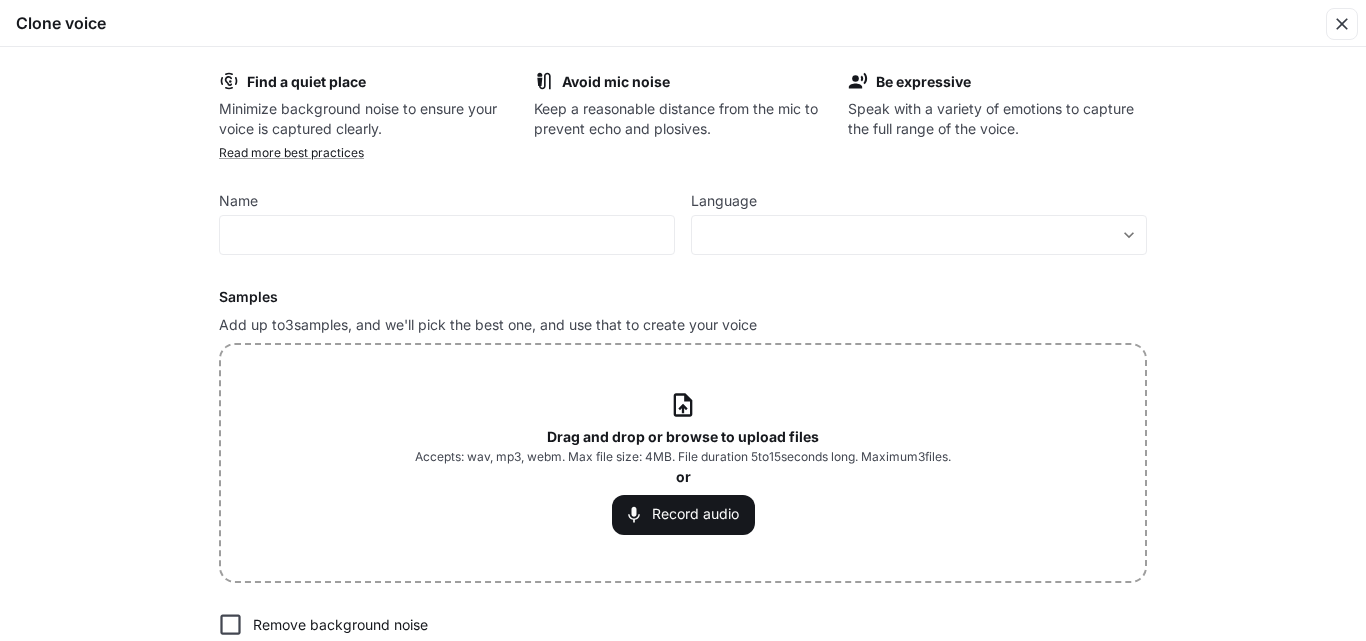 type on "***" 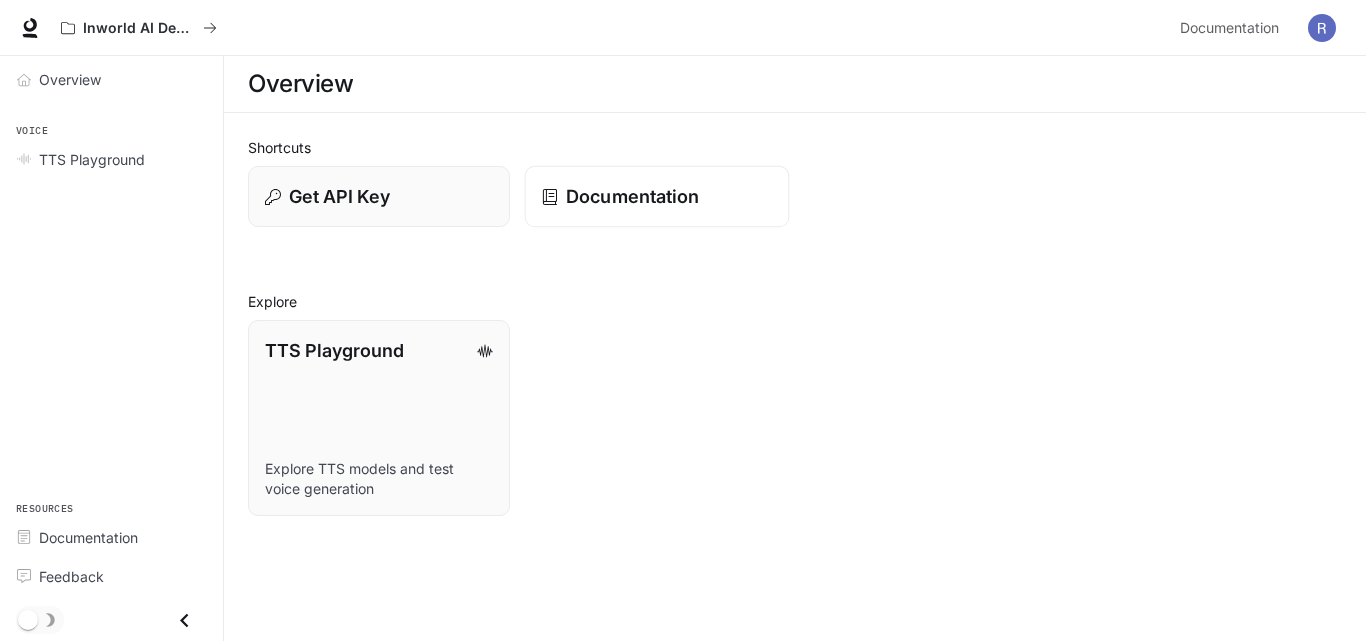 click on "Documentation" at bounding box center (632, 196) 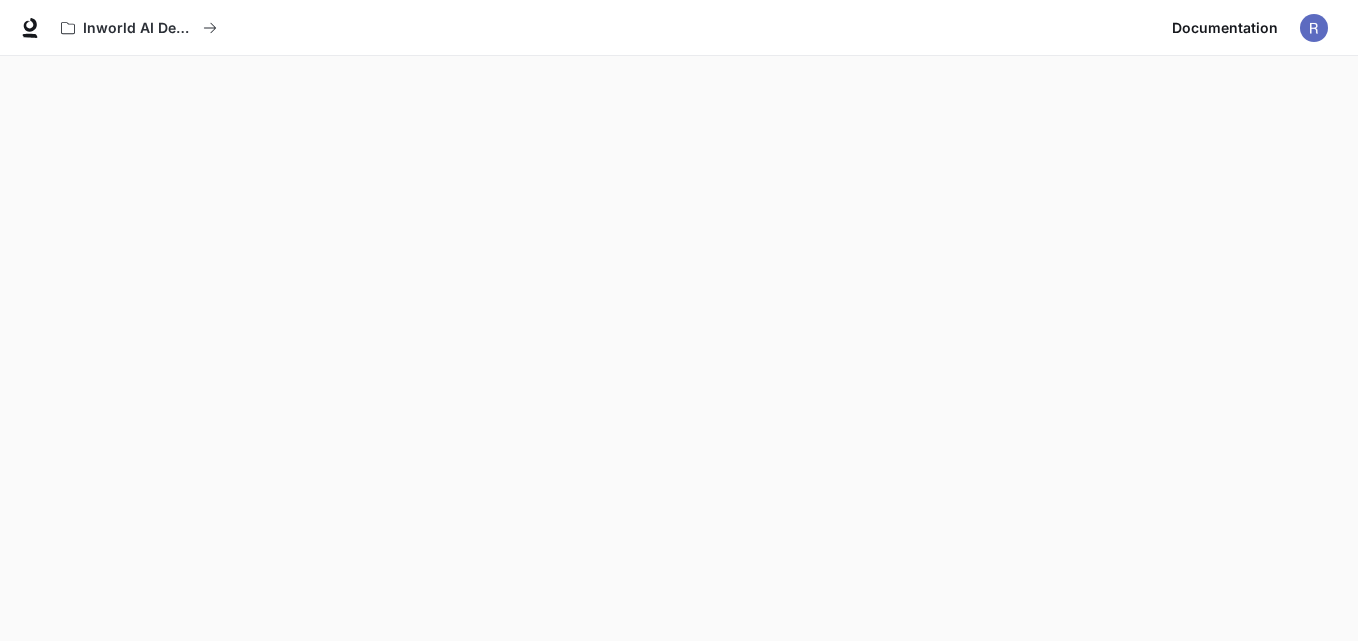 scroll, scrollTop: 56, scrollLeft: 0, axis: vertical 